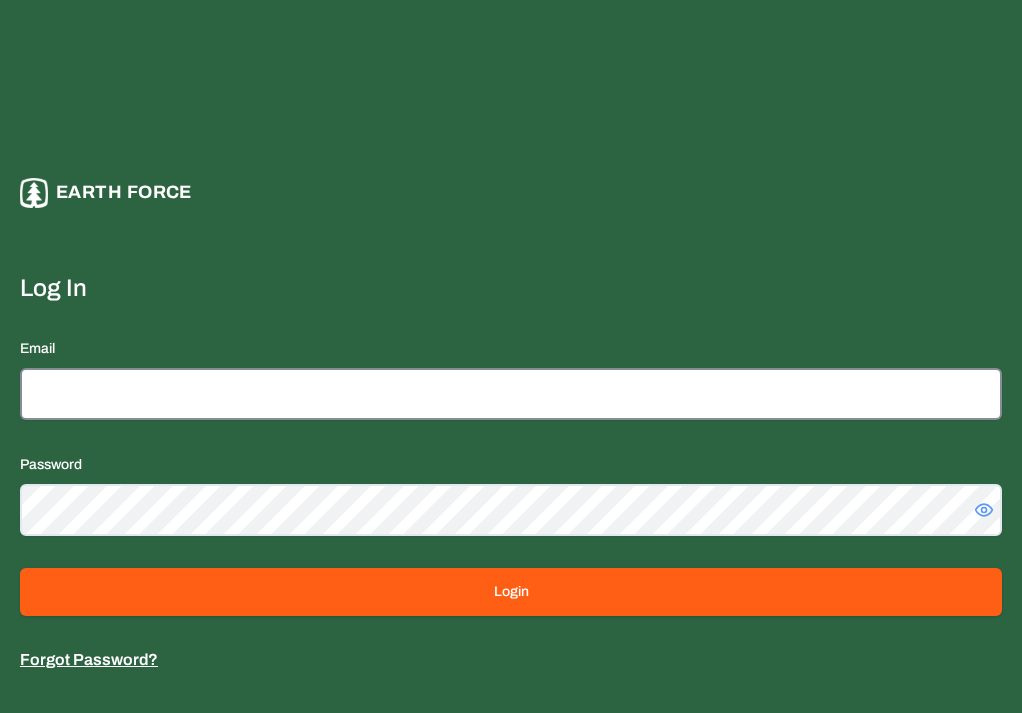 scroll, scrollTop: 0, scrollLeft: 0, axis: both 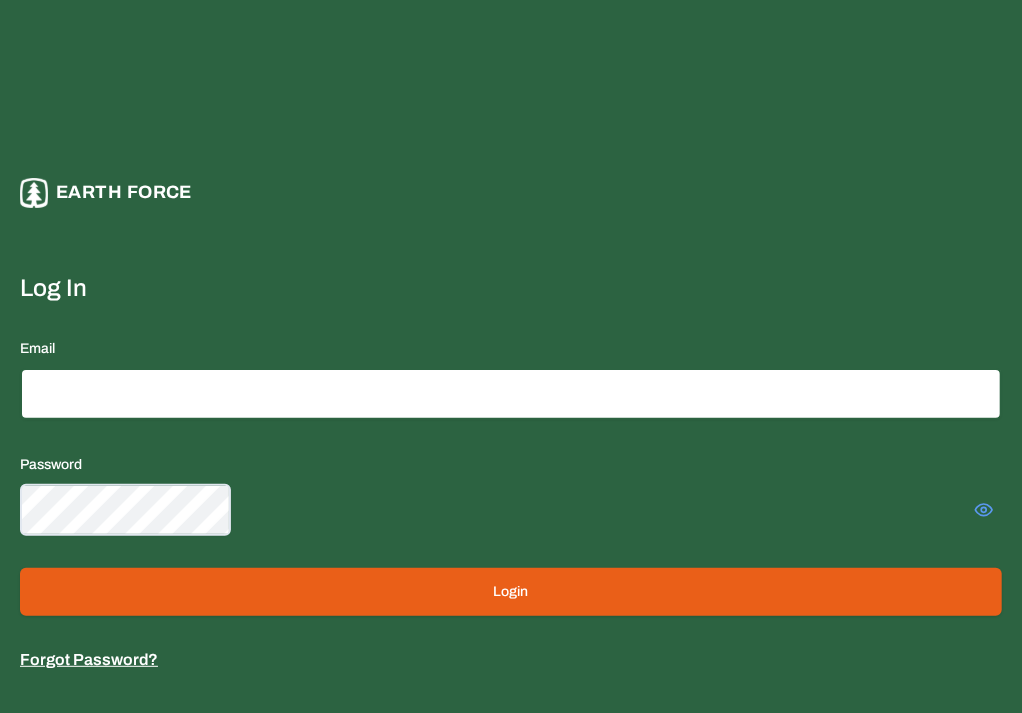 type on "**********" 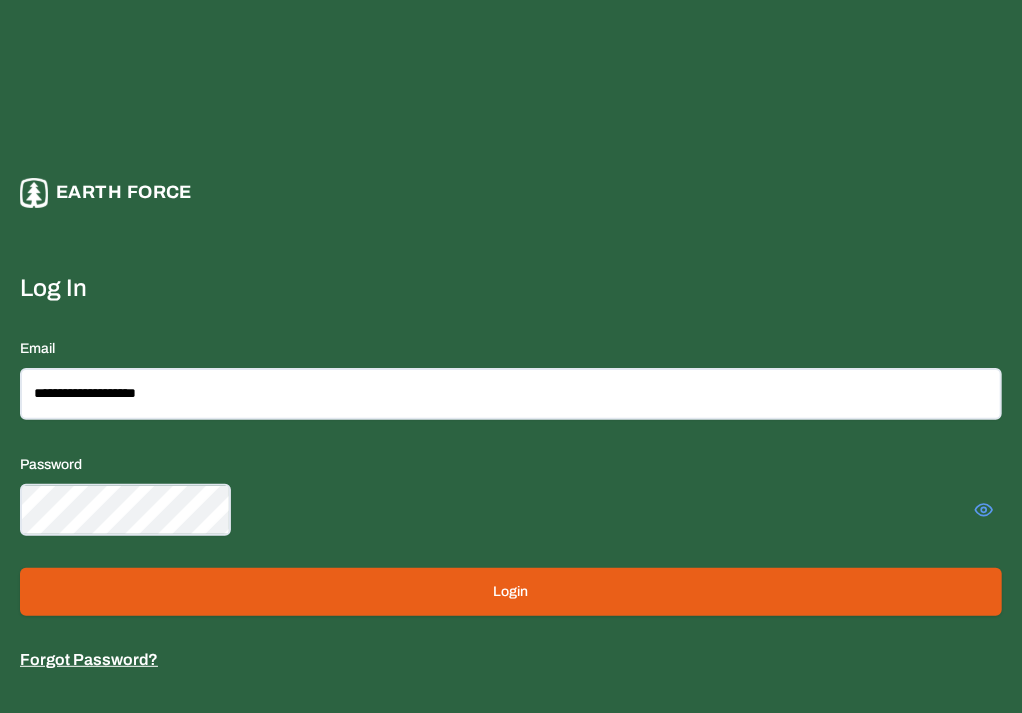click on "Login" at bounding box center [511, 592] 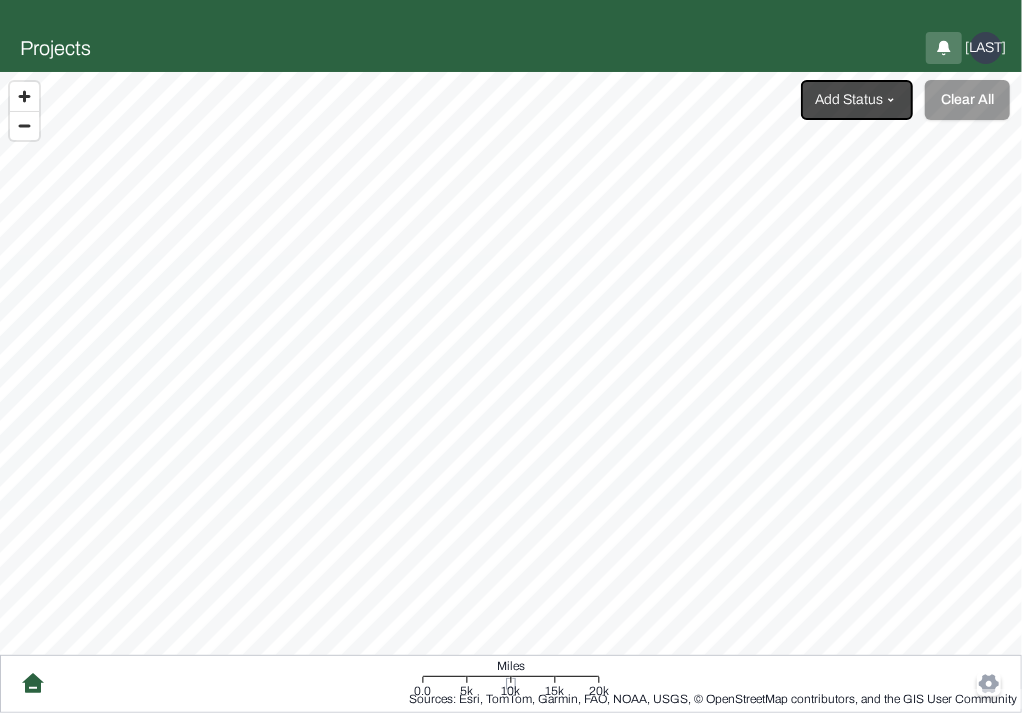 click on "Settings" at bounding box center (0, 0) 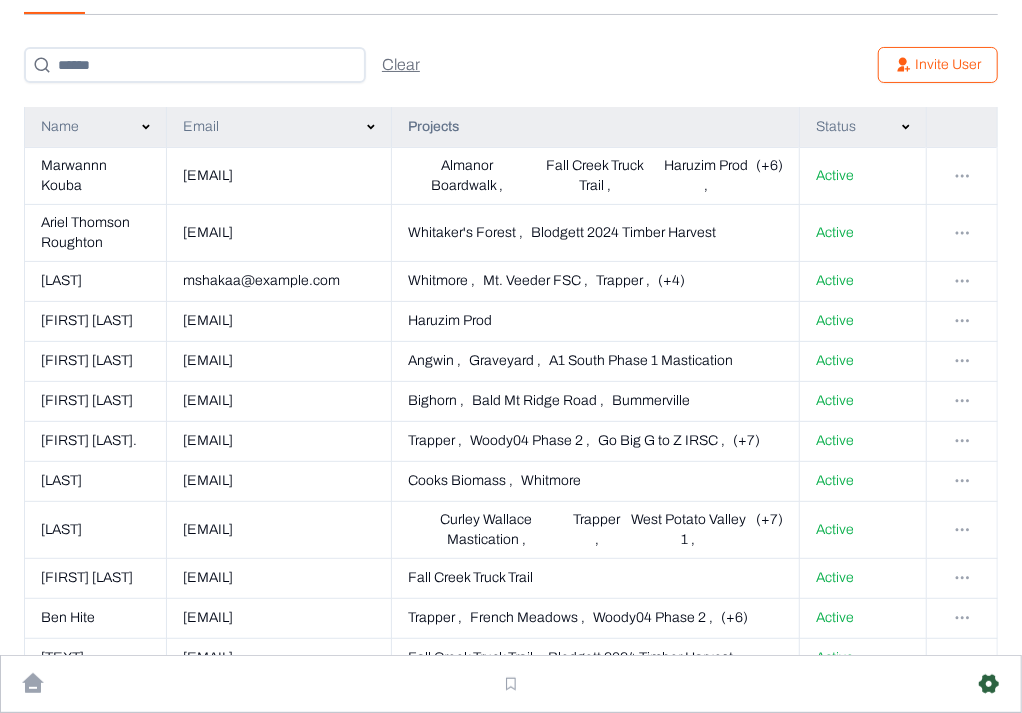 scroll, scrollTop: 0, scrollLeft: 0, axis: both 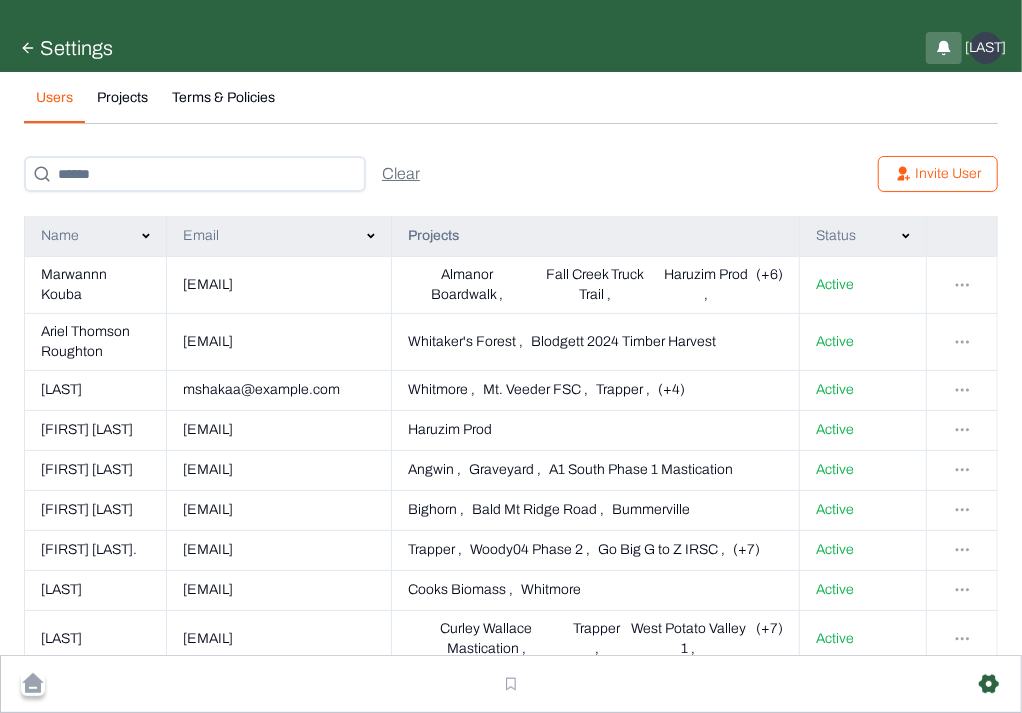 click on "Projects" at bounding box center (33, 684) 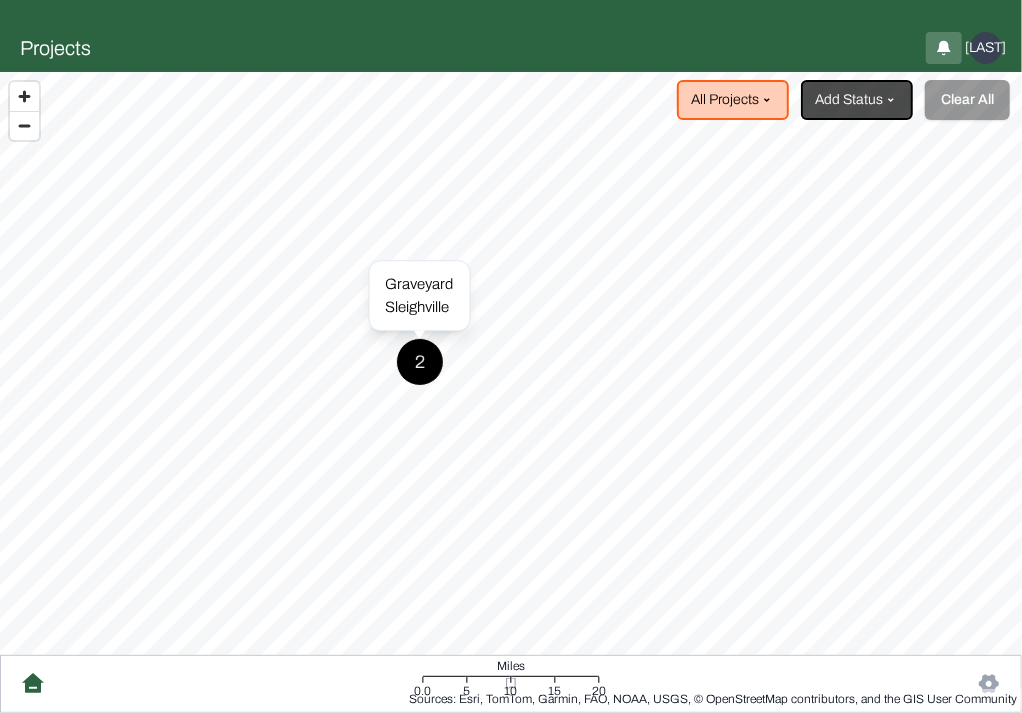 click on "Sleighville" at bounding box center (420, 307) 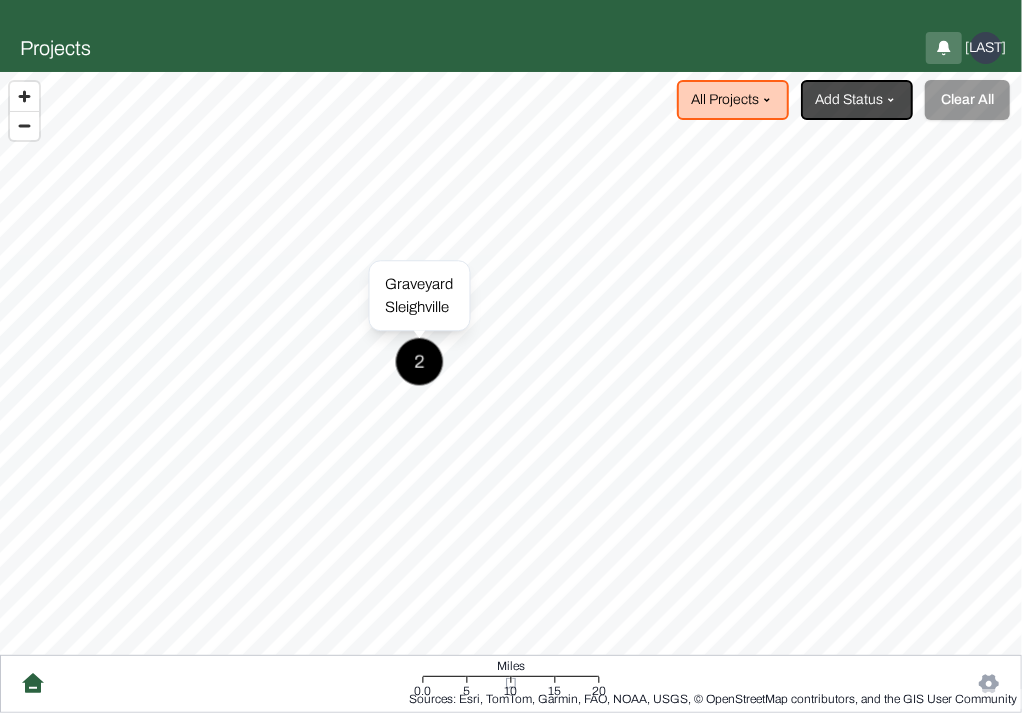 click on "2" at bounding box center (419, 362) 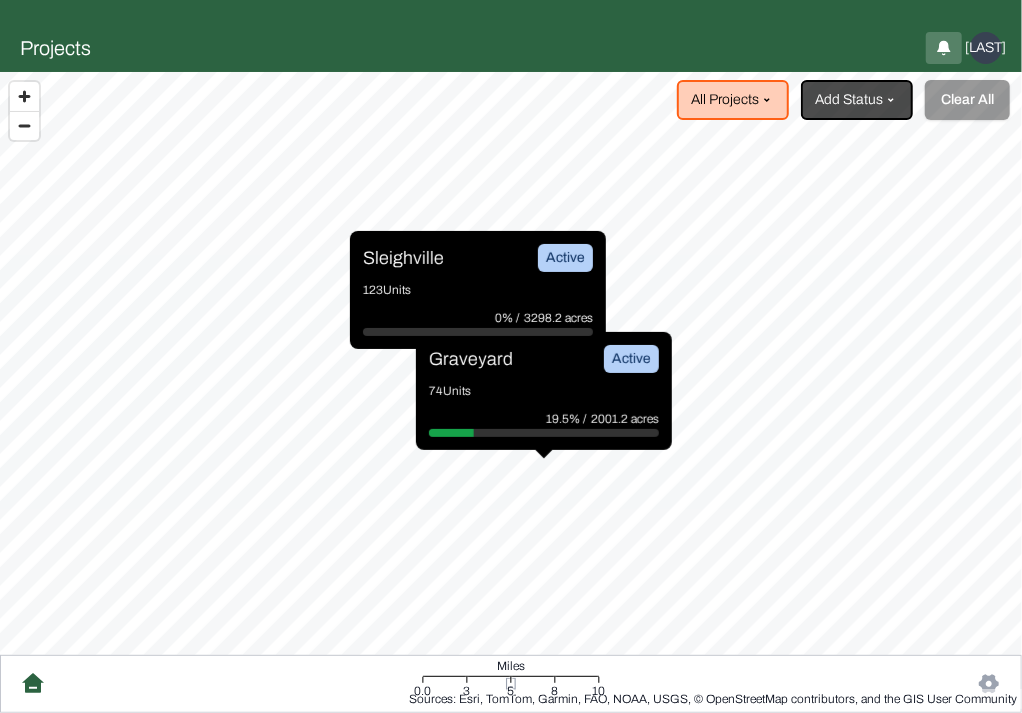 click on "Sleighville Active" at bounding box center [478, 258] 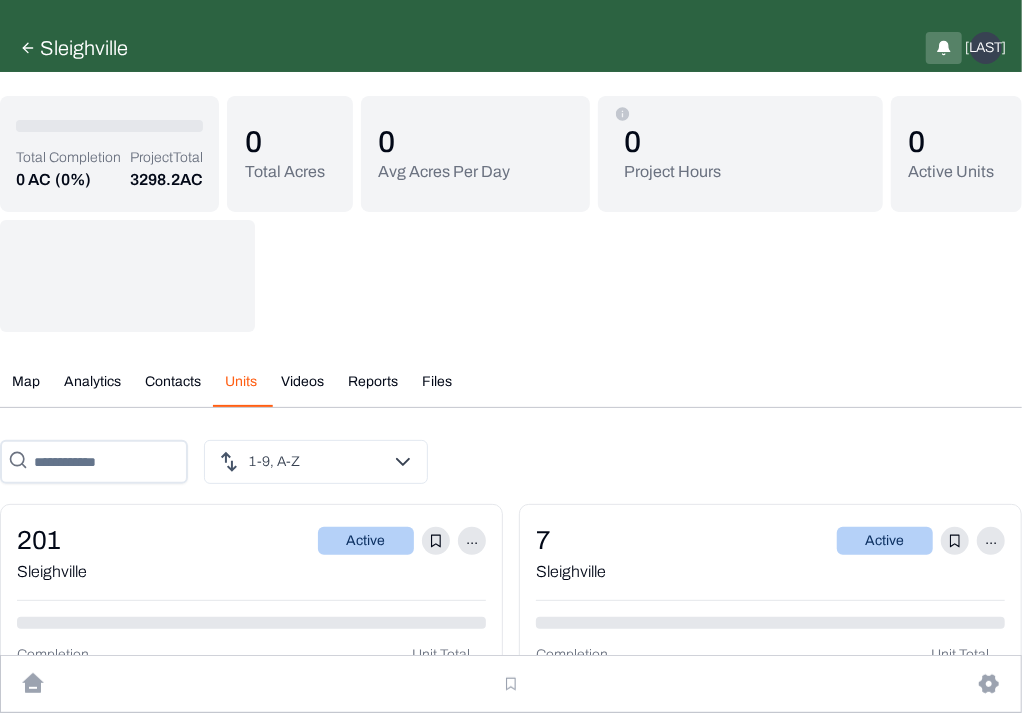 click on "Units" at bounding box center (241, 389) 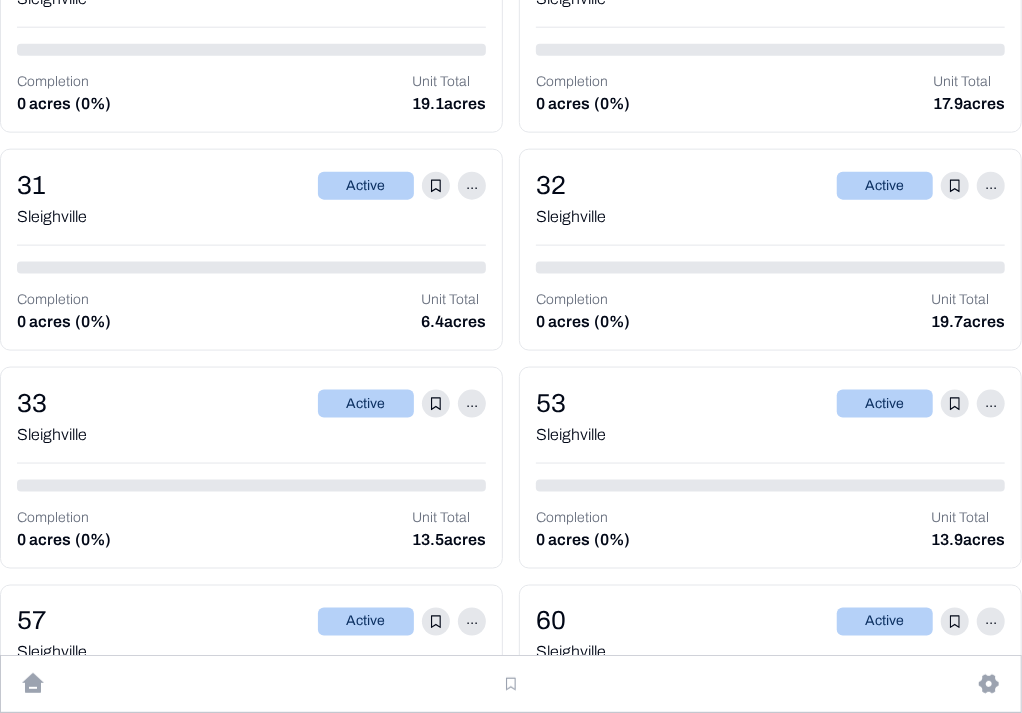 scroll, scrollTop: 1033, scrollLeft: 0, axis: vertical 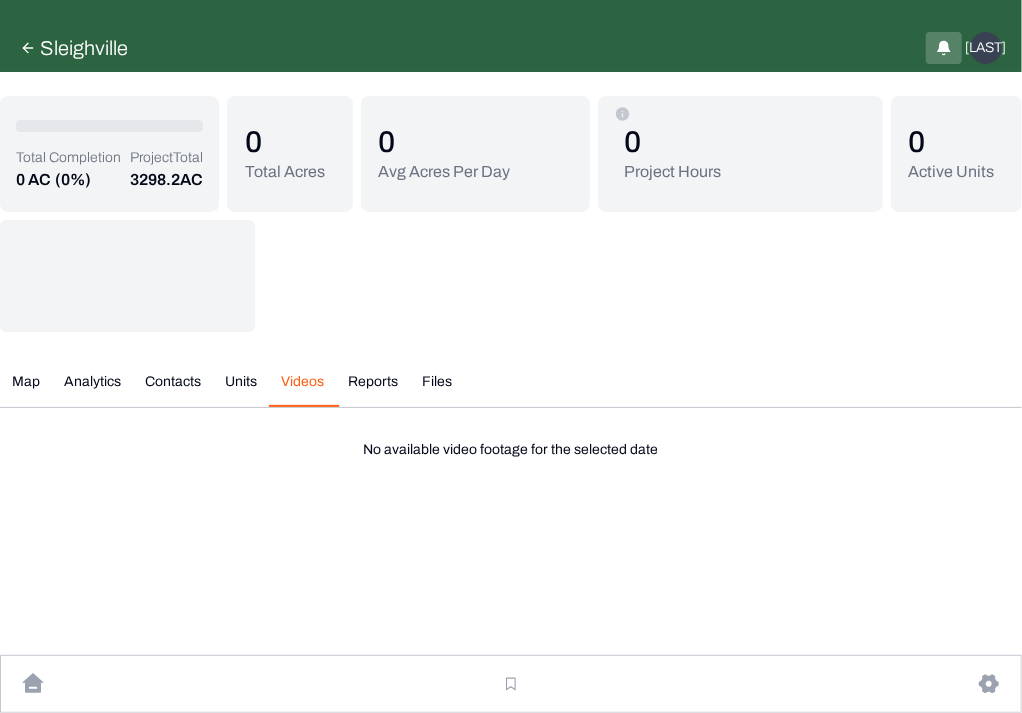 click on "Videos" at bounding box center (302, 389) 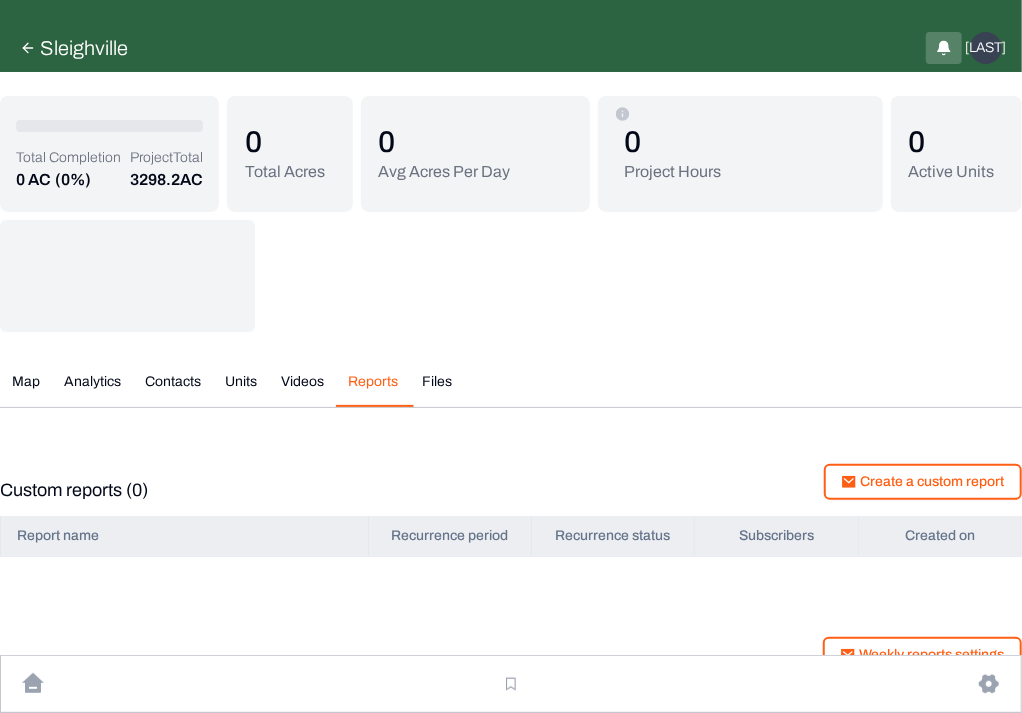 click on "Map Analytics Contacts Units Videos Reports Files" at bounding box center (511, 390) 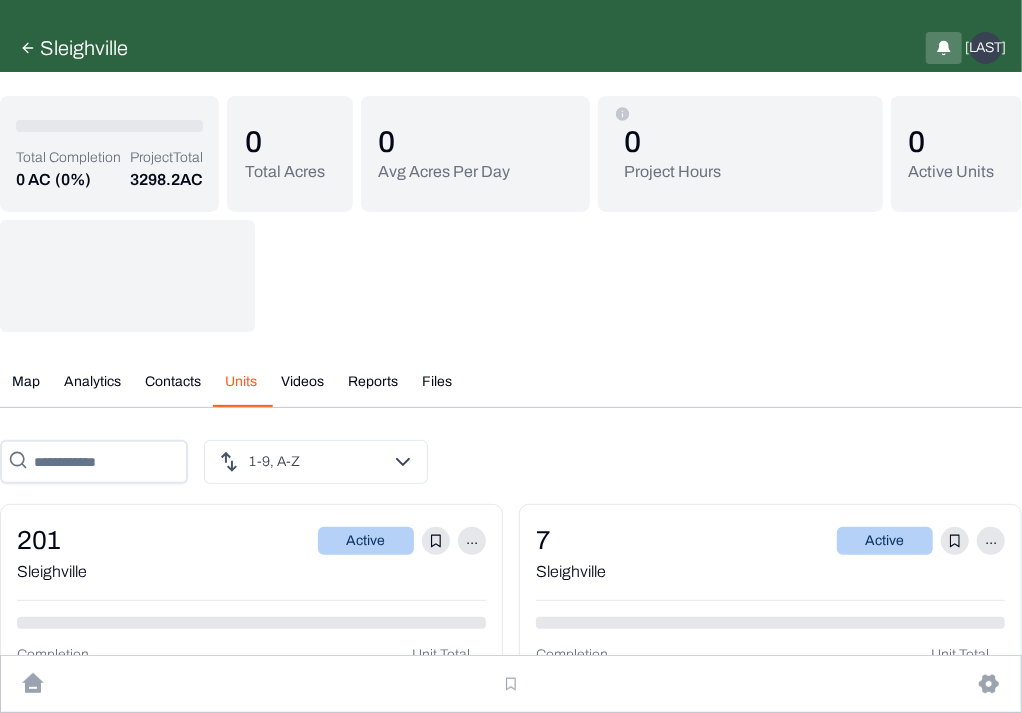 click on "Contacts" at bounding box center [173, 389] 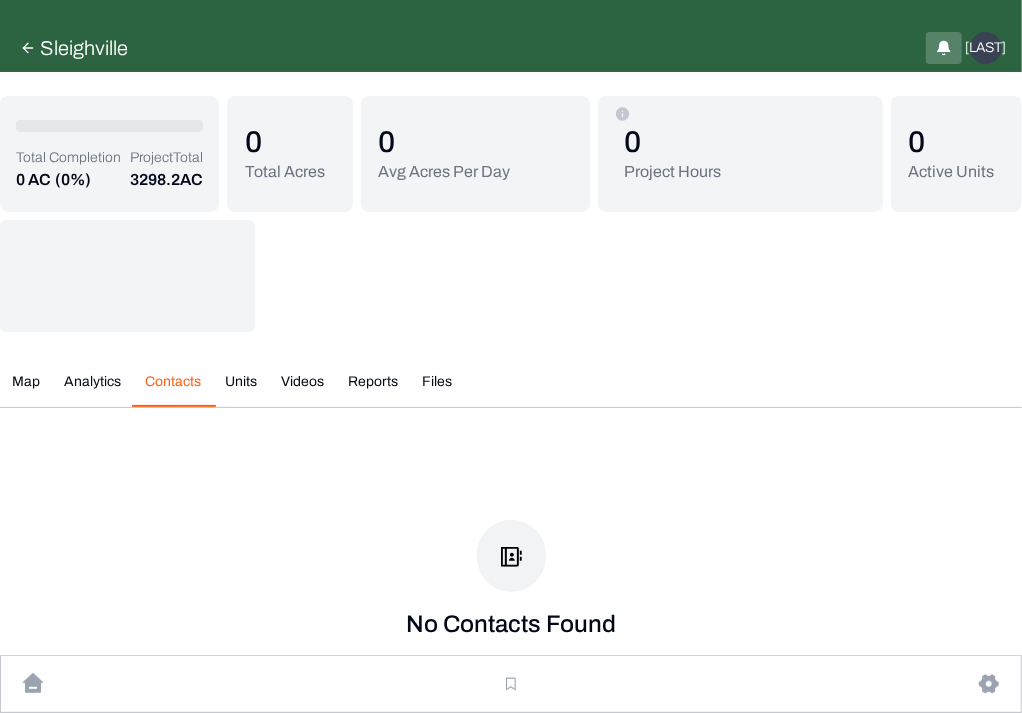 click on "Analytics" at bounding box center (92, 389) 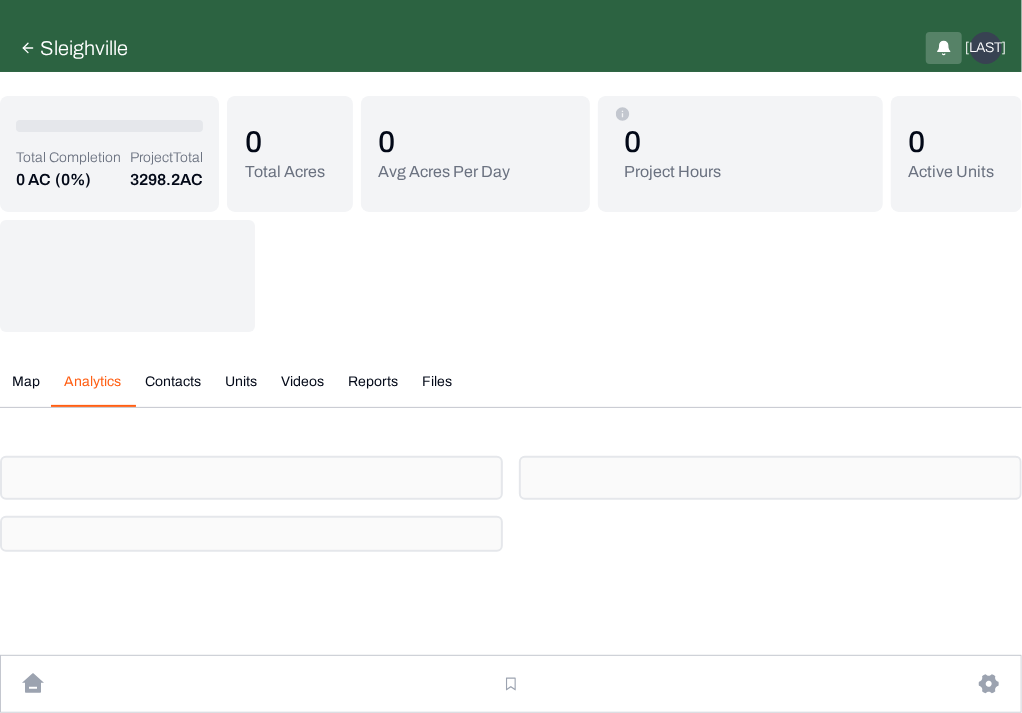 click on "Map" at bounding box center [26, 389] 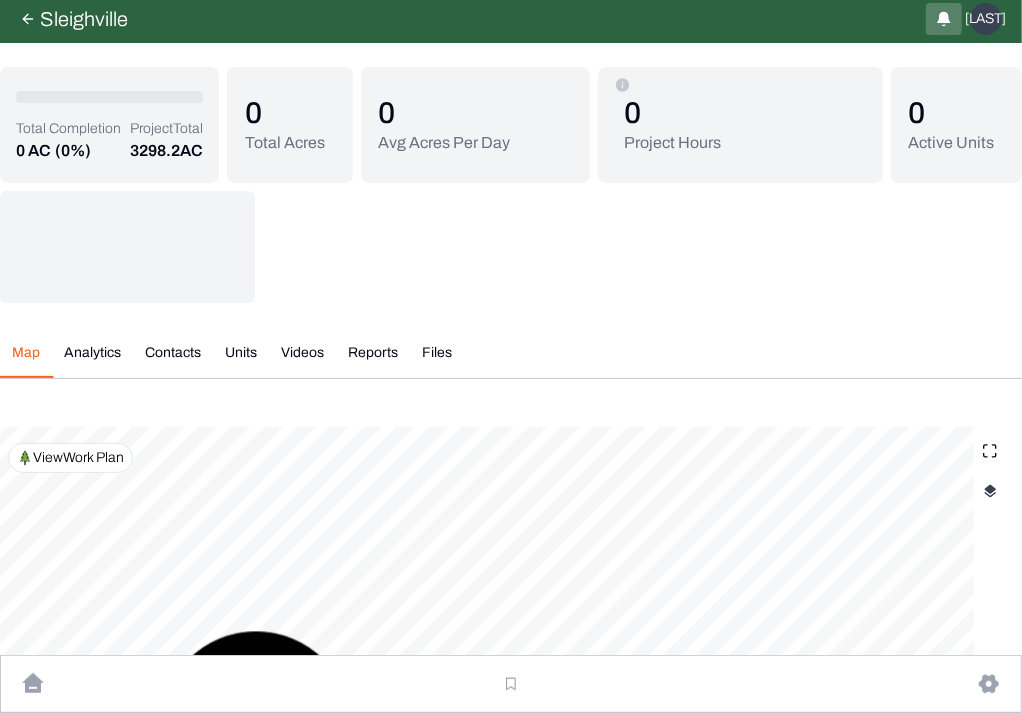scroll, scrollTop: 66, scrollLeft: 0, axis: vertical 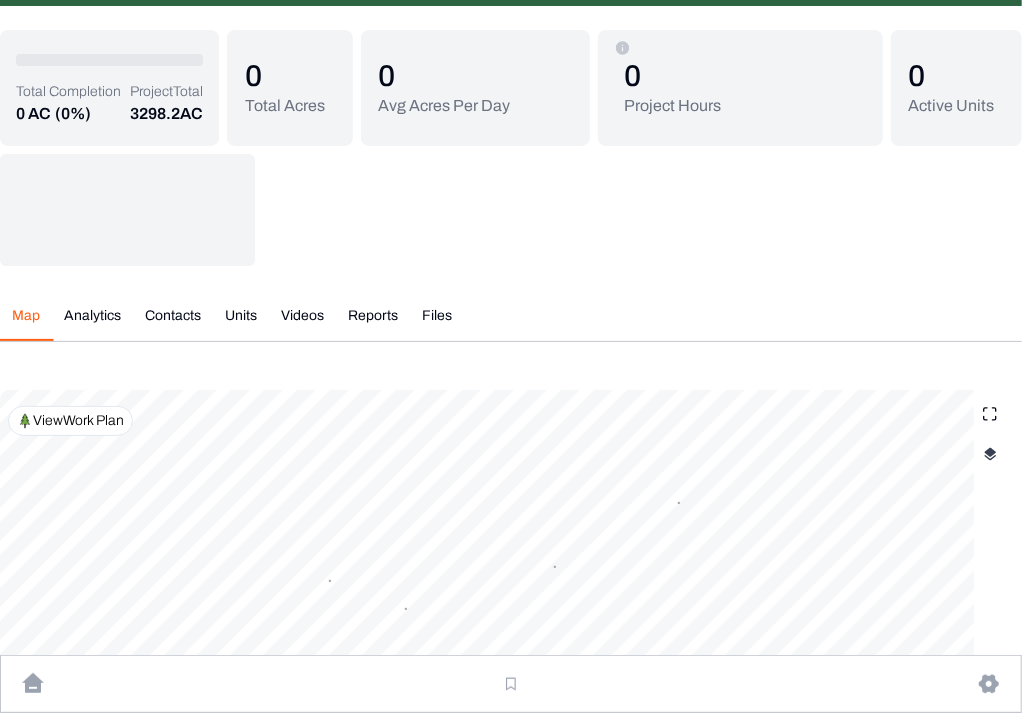 click on "View  Work Plan" at bounding box center (78, 421) 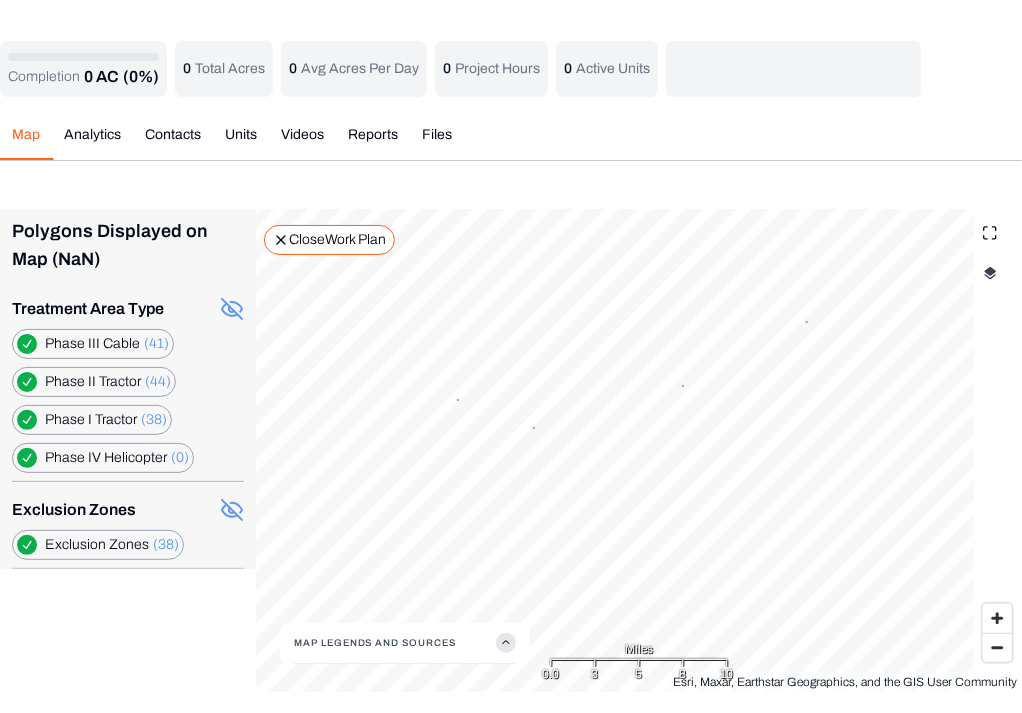 scroll, scrollTop: 0, scrollLeft: 0, axis: both 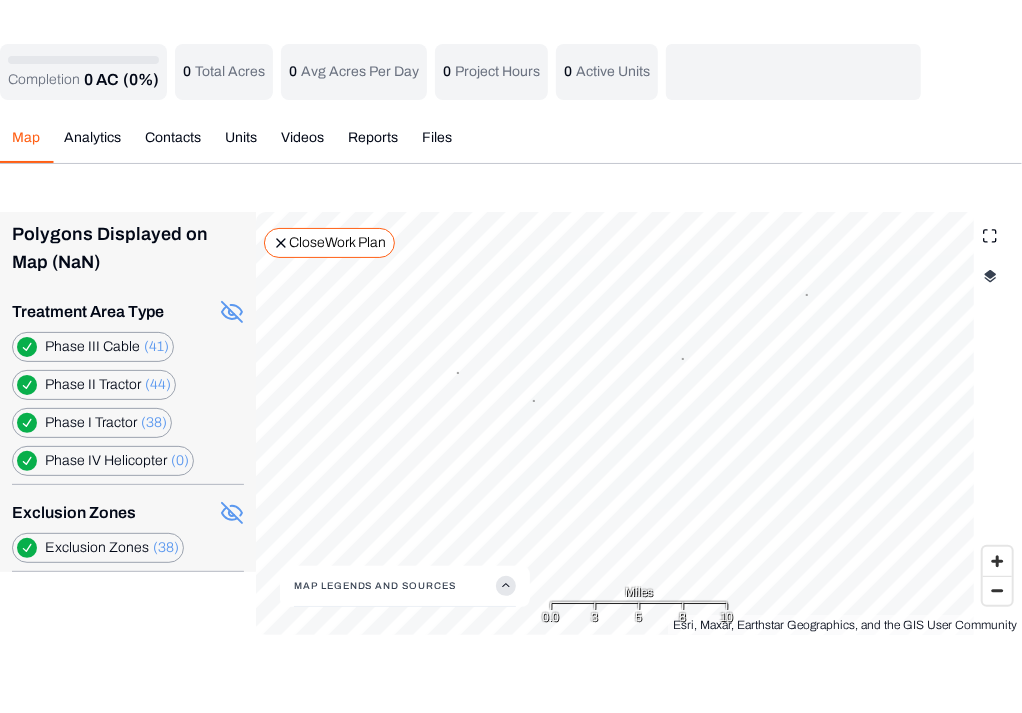 click 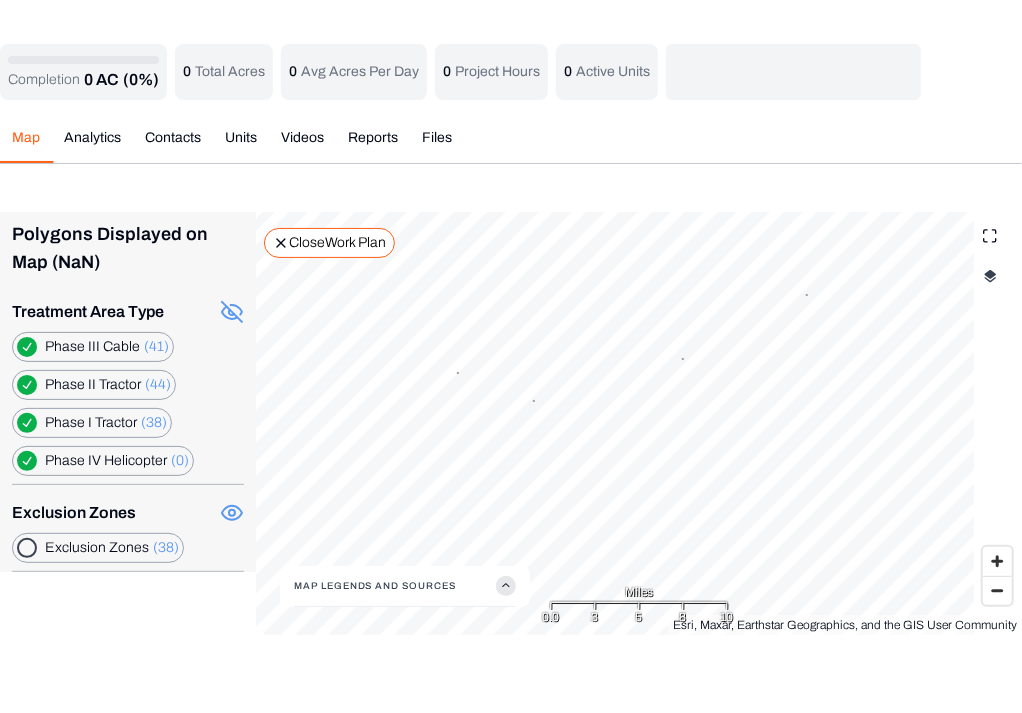 click 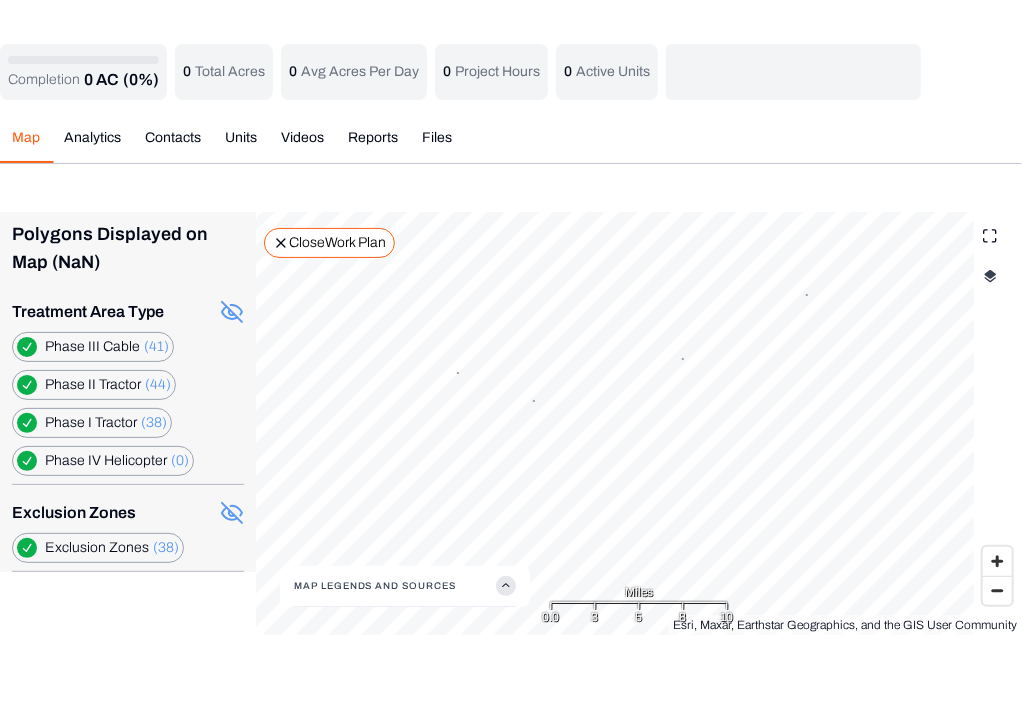 click at bounding box center (990, 276) 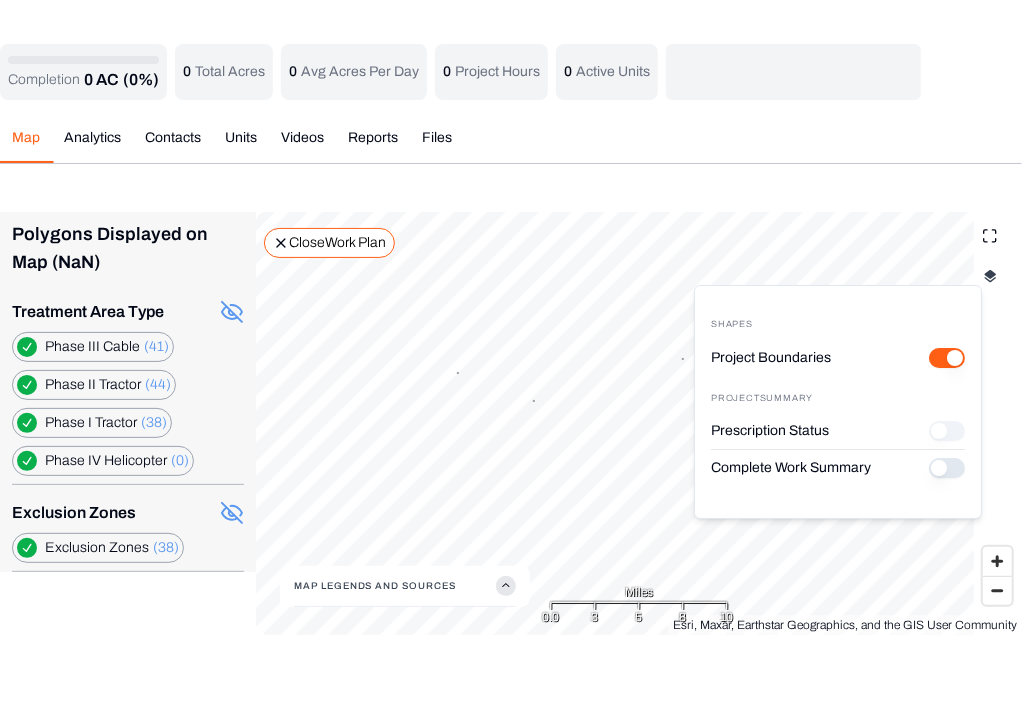 click on "Complete Work Summary" at bounding box center (947, 468) 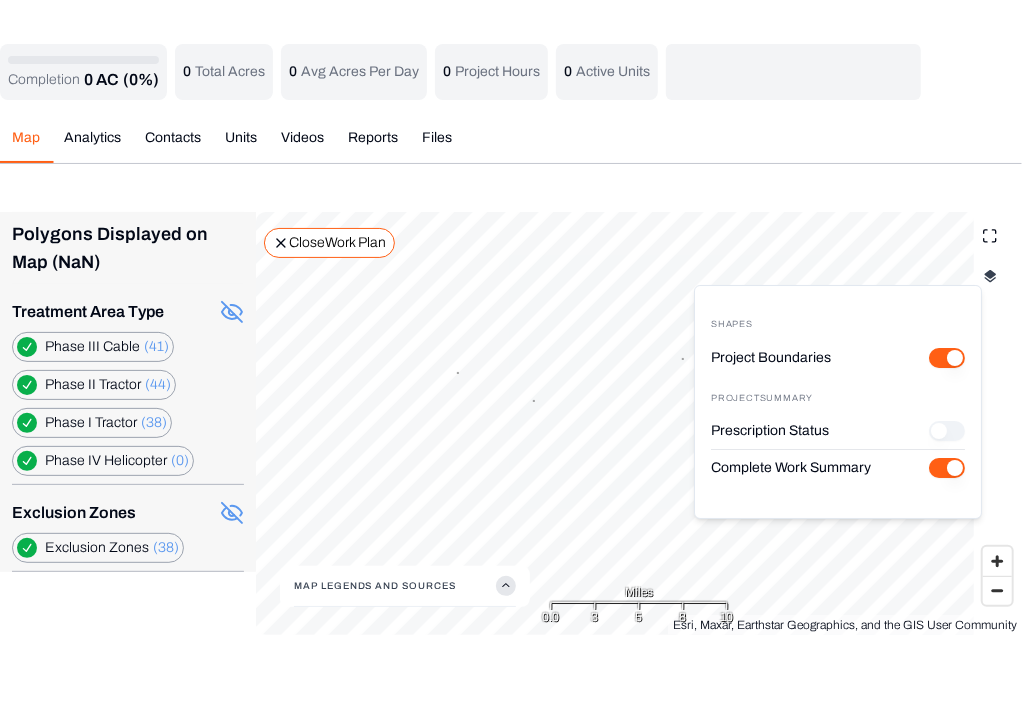 click on "Shapes Project Boundaries Project  Summary Prescription Status Complete Work Summary" at bounding box center [838, 402] 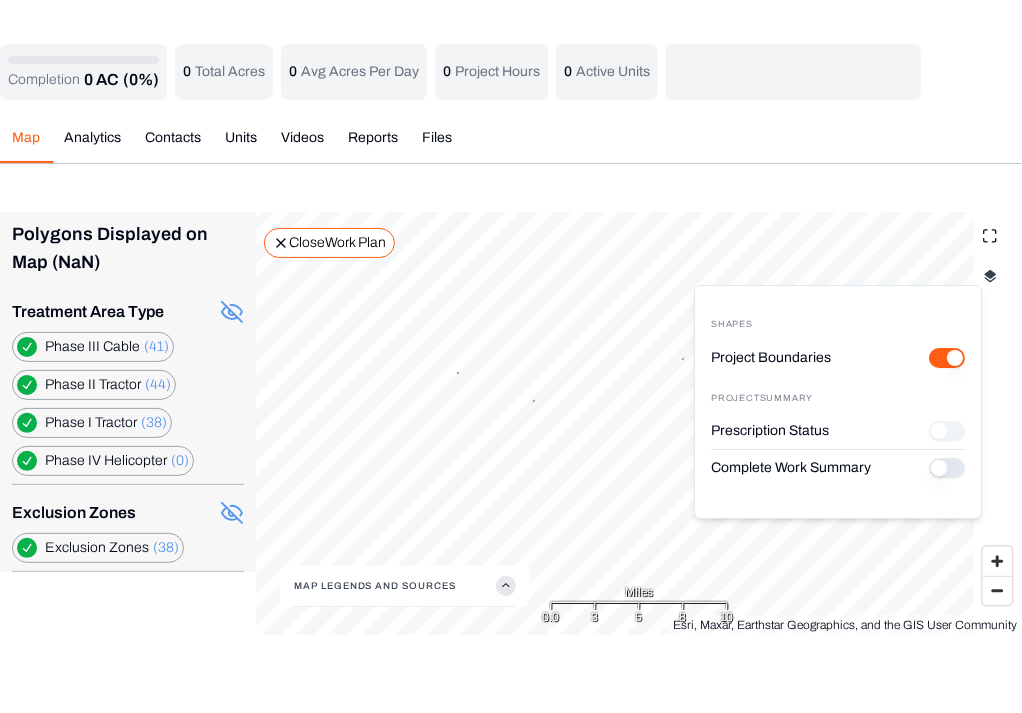 click on "Polygons Displayed on Map (NaN)" at bounding box center [128, 248] 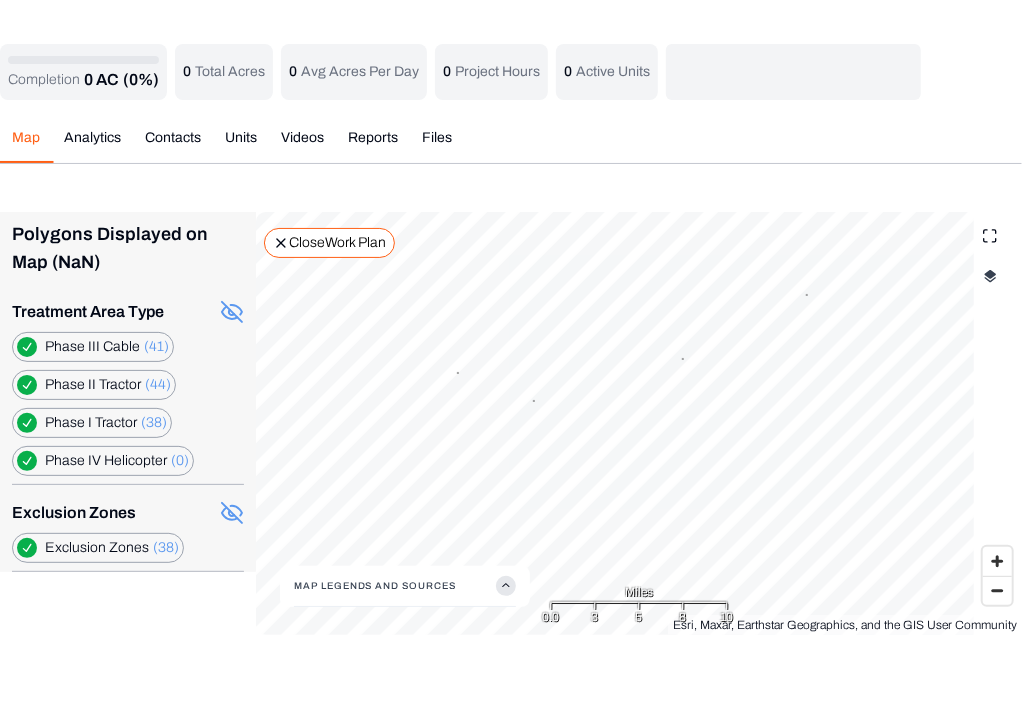click on "Complete Work Summary 2 58 43 19 349 Active 0% / 41.4 acres Esri, Maxar, Earthstar Geographics, and the GIS User Community Map Legends And Sources Miles 0.0 3 5 8 10 No Contacts Found Add Contact 1-9, A-Z  201 Active ... Sleighville Completion 0 acres (0%) Unit Total 22.4  acres 7 Active ... Sleighville Completion 0 acres (0%) Unit Total 36.2  acres 10 Active ... Sleighville Completion 0 acres (0%) Unit Total 44.9  acres 11 Active ... Sleighville Completion 0 acres (0%) Unit Total 11  acres 28 Active ... Sleighville Completion 0 acres (0%) Unit Total 19.1  acres 30 Active ... Sleighville Completion 0 acres (0%) Unit Total 17.9  acres 31 Active ... Sleighville Completion 0 acres (0%) Unit Total 6.4  acres" at bounding box center (511, 339) 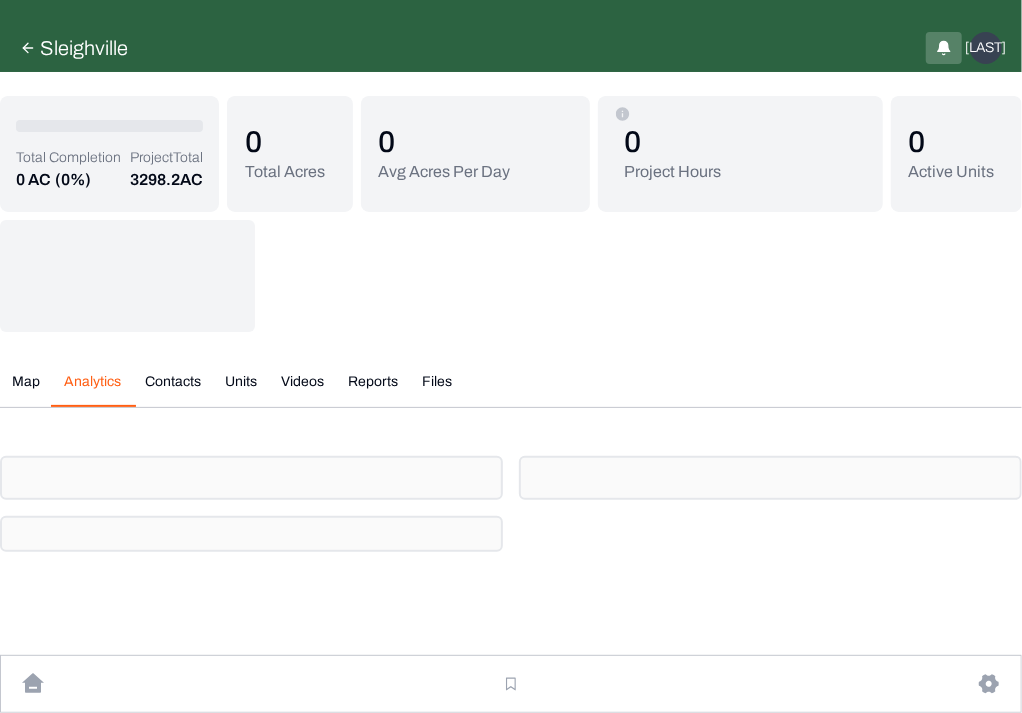 click on "Contacts" at bounding box center (173, 389) 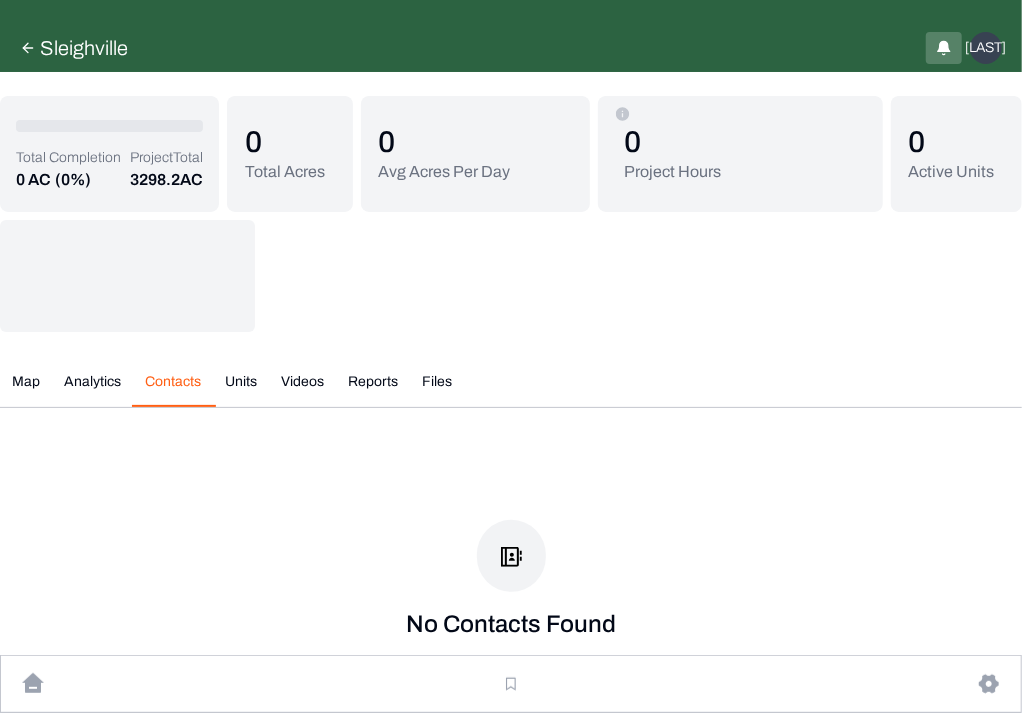 click on "Files" at bounding box center (437, 389) 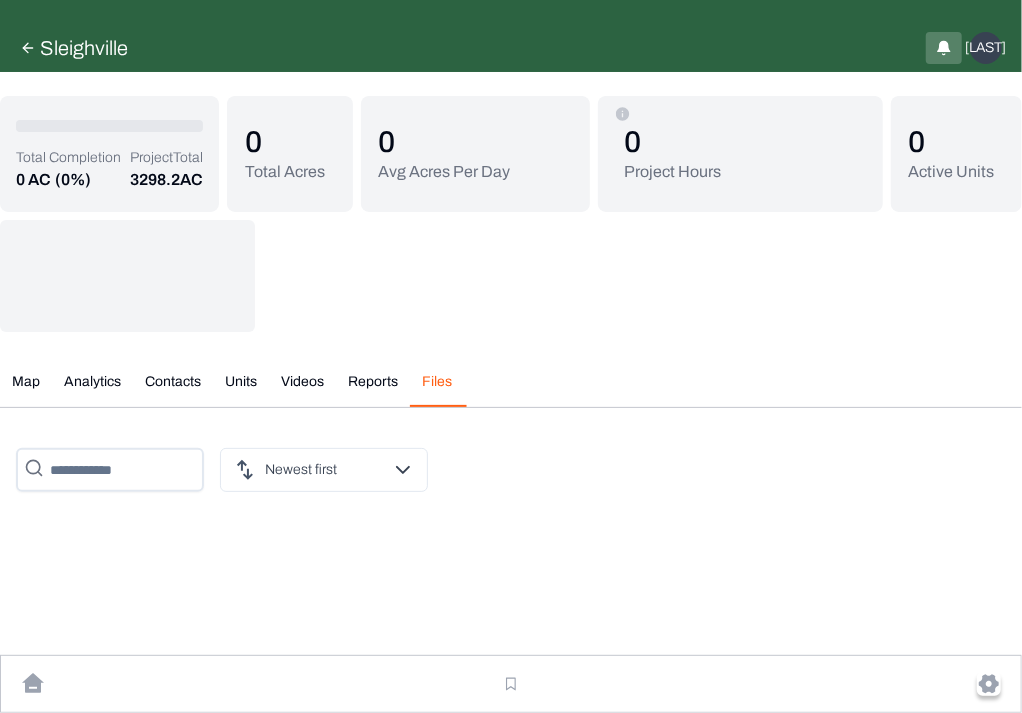 click on "Settings" at bounding box center (0, 0) 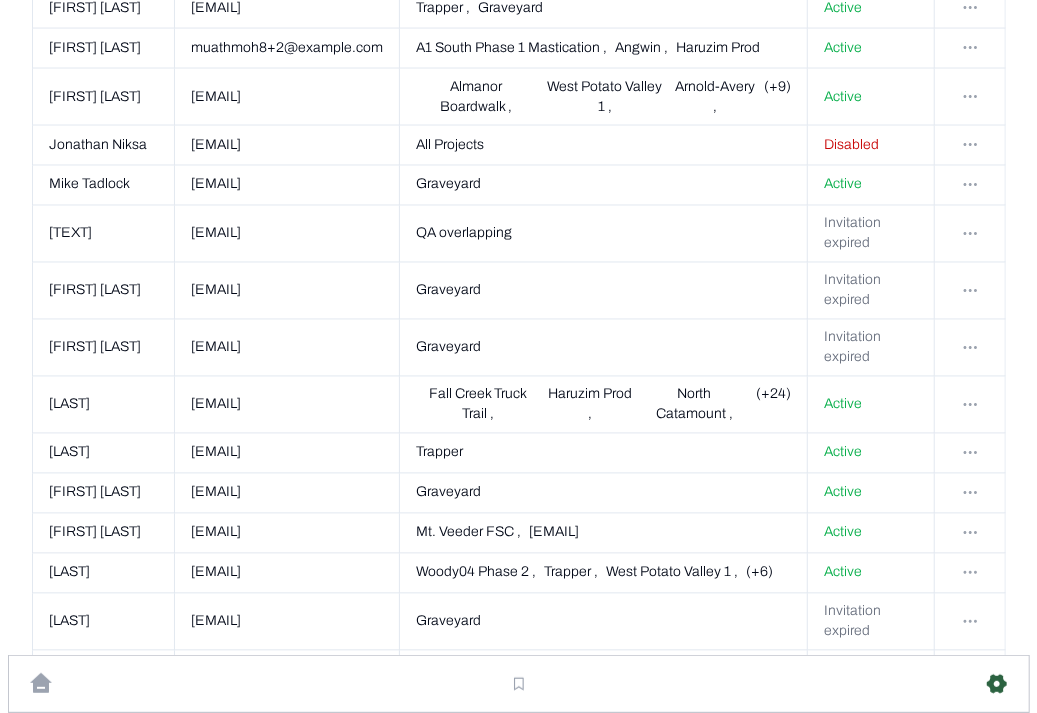 scroll, scrollTop: 1500, scrollLeft: 0, axis: vertical 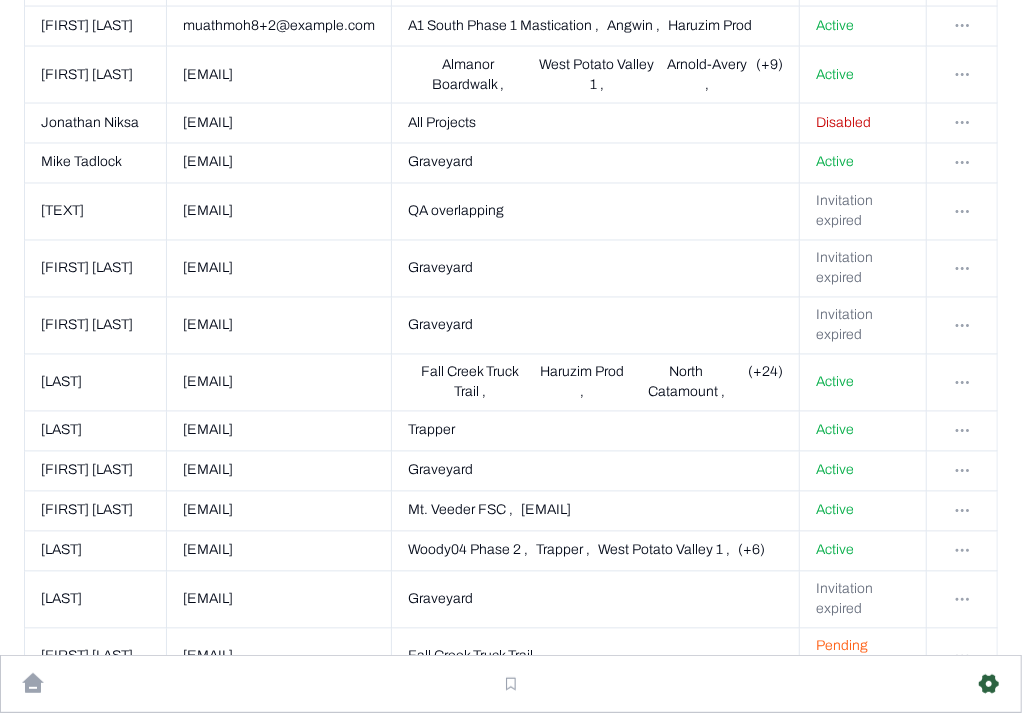 click on "Settings Earth force Projects Saved Settings LM [FIRST] [LAST] Users Projects Terms & Policies Clear Invite User Name Email Projects Status [FIRST] [LAST] [EMAIL] Almanor Boardwalk , Fall Creek Truck Trail , Haruzim Prod , (+6) Active [FIRST] [LAST] [EMAIL] Whitaker's Forest , Blodgett 2024 Timber Harvest Active [FIRST] [LAST] [EMAIL] Whitmore , Mt. Veeder FSC , Trapper , (+4) Active [FIRST] [LAST] [EMAIL] Haruzim Prod Active [FIRST] [LAST] [EMAIL] Angwin , Graveyard , A1 South Phase 1 Mastication Active [FIRST] [LAST] [EMAIL] Bighorn , Bald Mt Ridge Road , Bummerville Active [FIRST] [LAST] [EMAIL] Trapper , Woody04 Phase 2 , Go Big G to Z IRSC , (+7) Active [FIRST] [LAST] [EMAIL] Cooks Biomass , Whitmore Active [FIRST] [LAST] [EMAIL] Curley Wallace Mastication , Trapper , West Potato Valley 1 , (+7) Active" at bounding box center (511, 33) 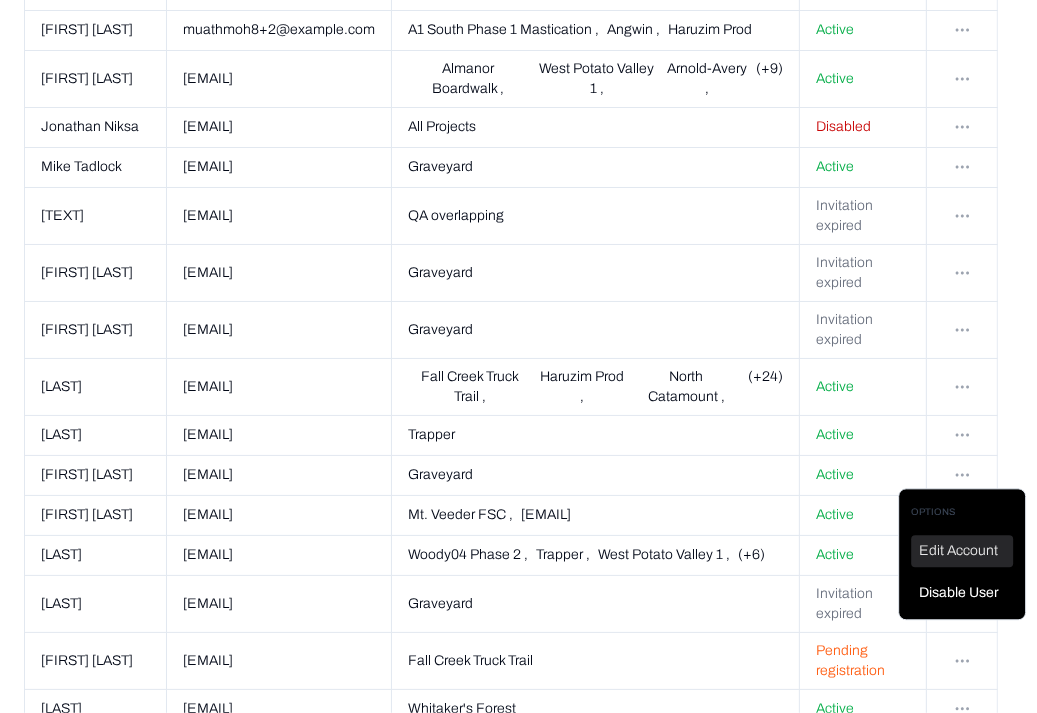 click on "Edit Account" at bounding box center (962, 552) 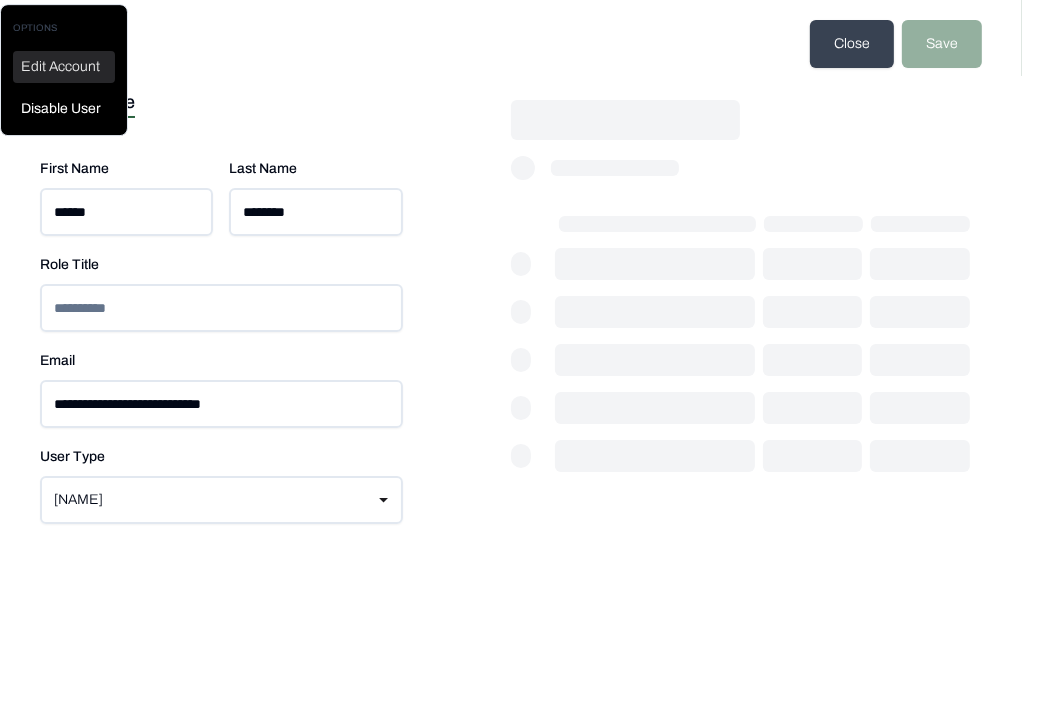 scroll, scrollTop: 0, scrollLeft: 0, axis: both 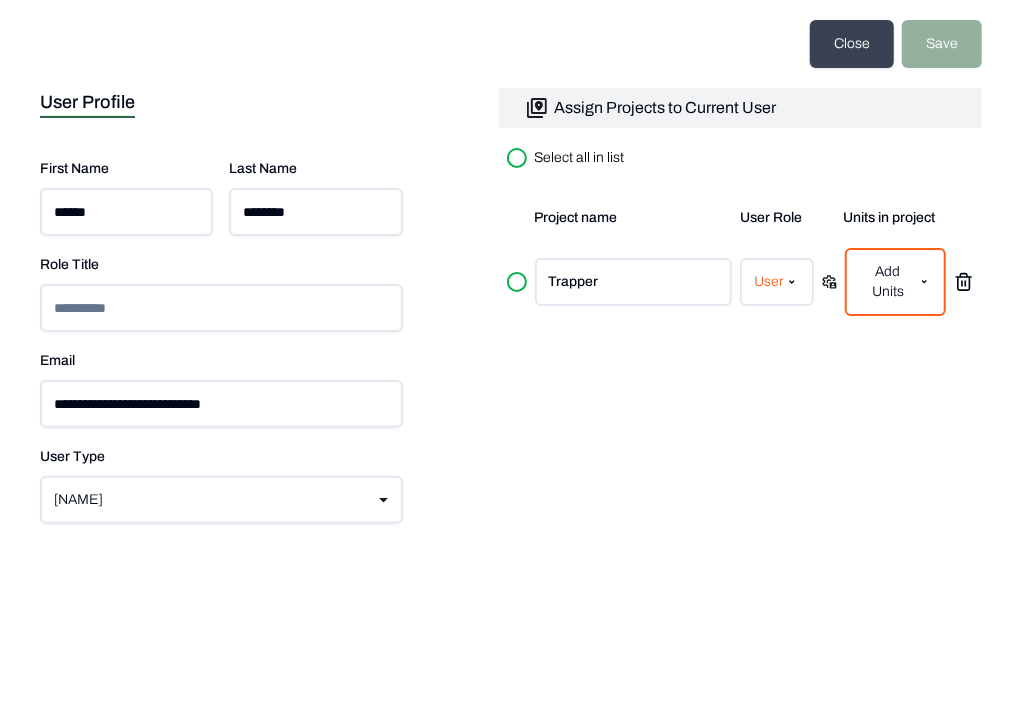 drag, startPoint x: 515, startPoint y: 153, endPoint x: 744, endPoint y: 170, distance: 229.63014 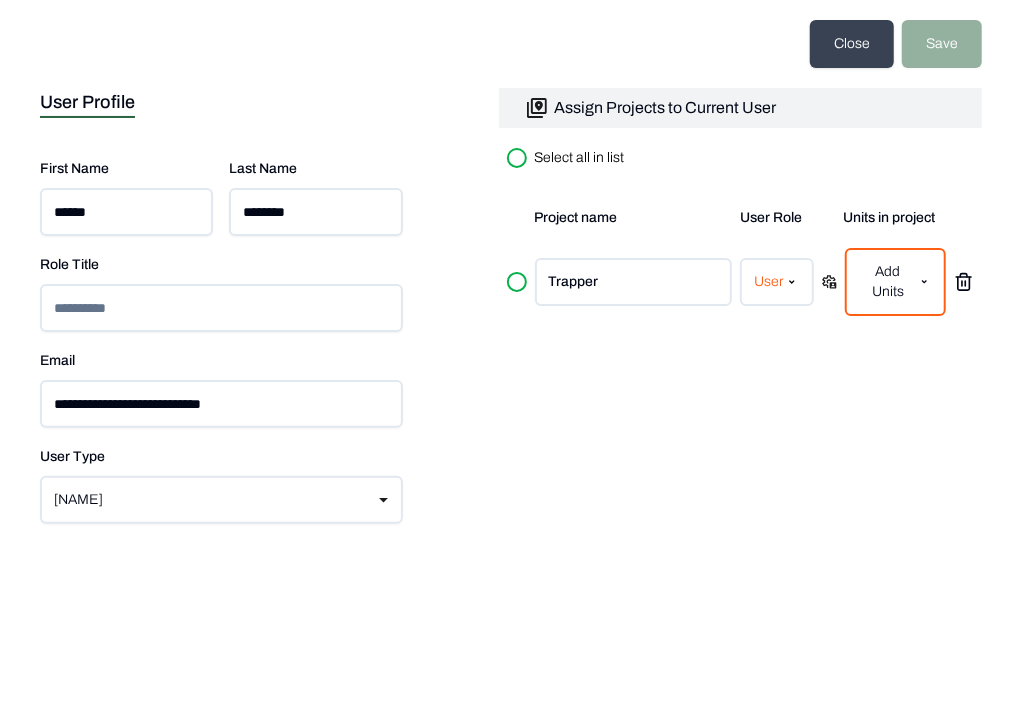 click on "Select all in list Project name User Role Units in project" at bounding box center [740, 188] 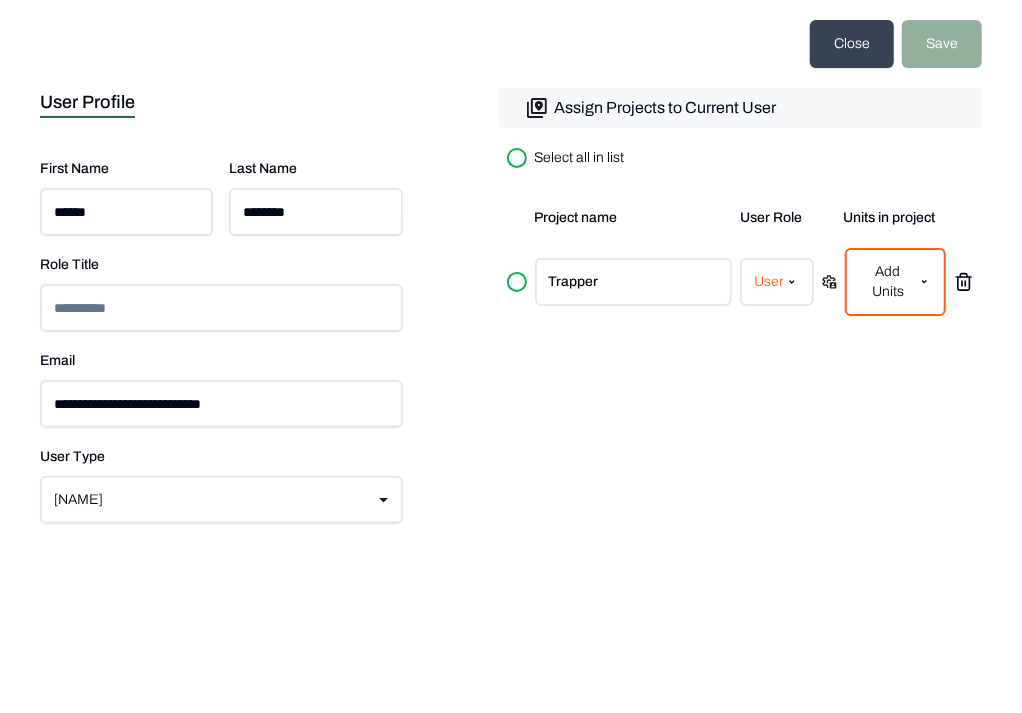 click on "Assign Projects to Current User" at bounding box center [666, 108] 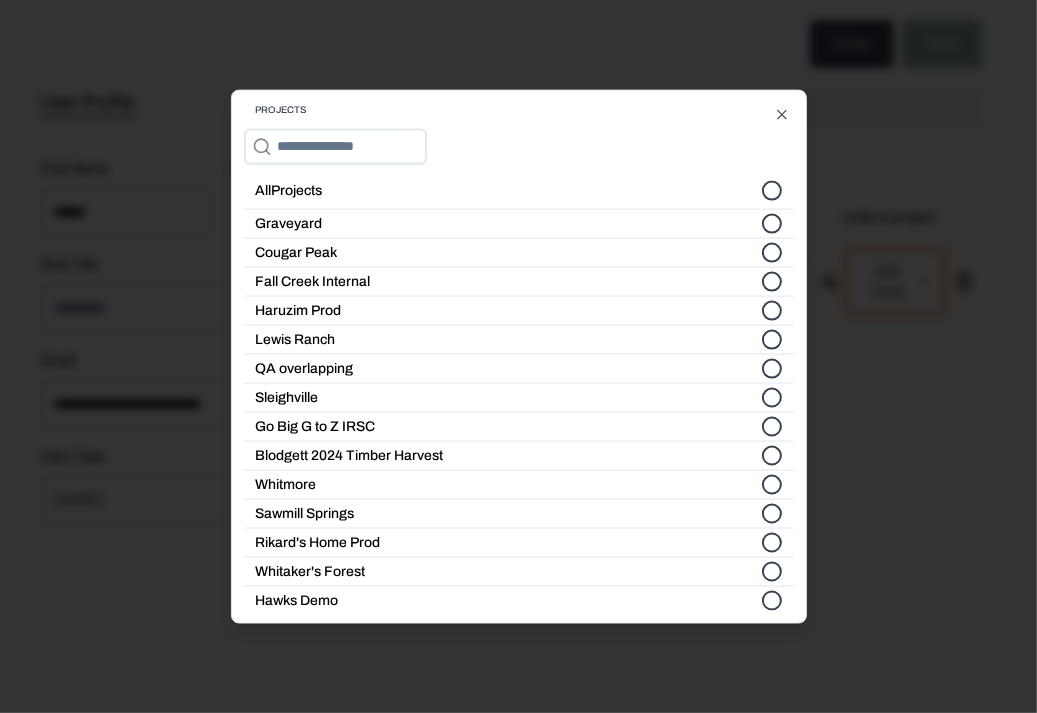 click on "Sleighville" at bounding box center [772, 398] 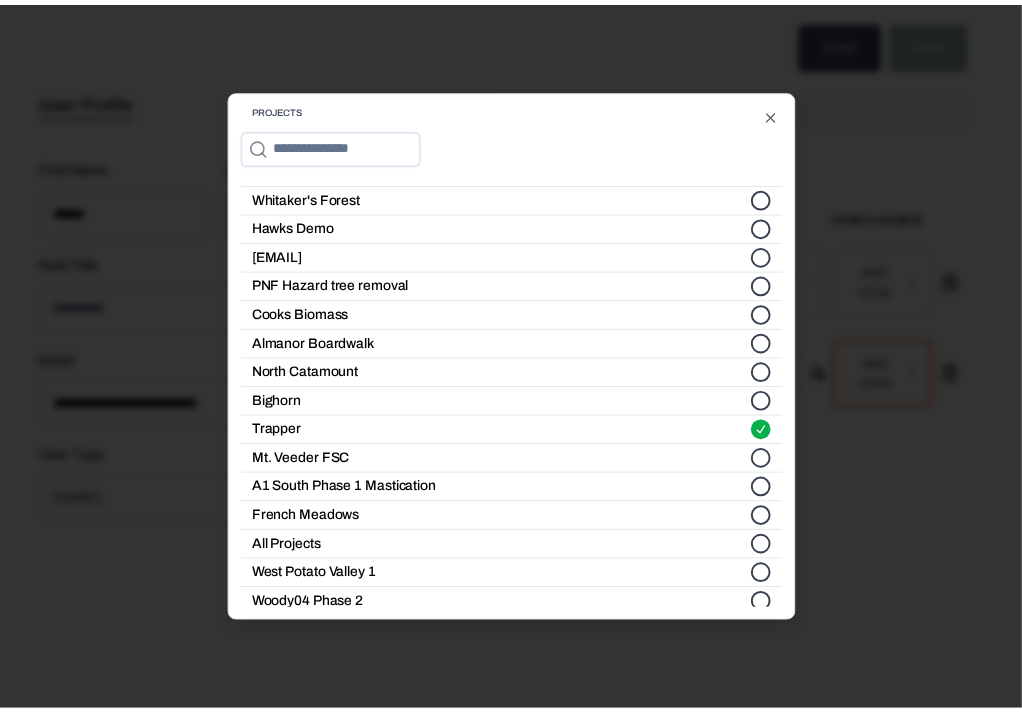 scroll, scrollTop: 400, scrollLeft: 0, axis: vertical 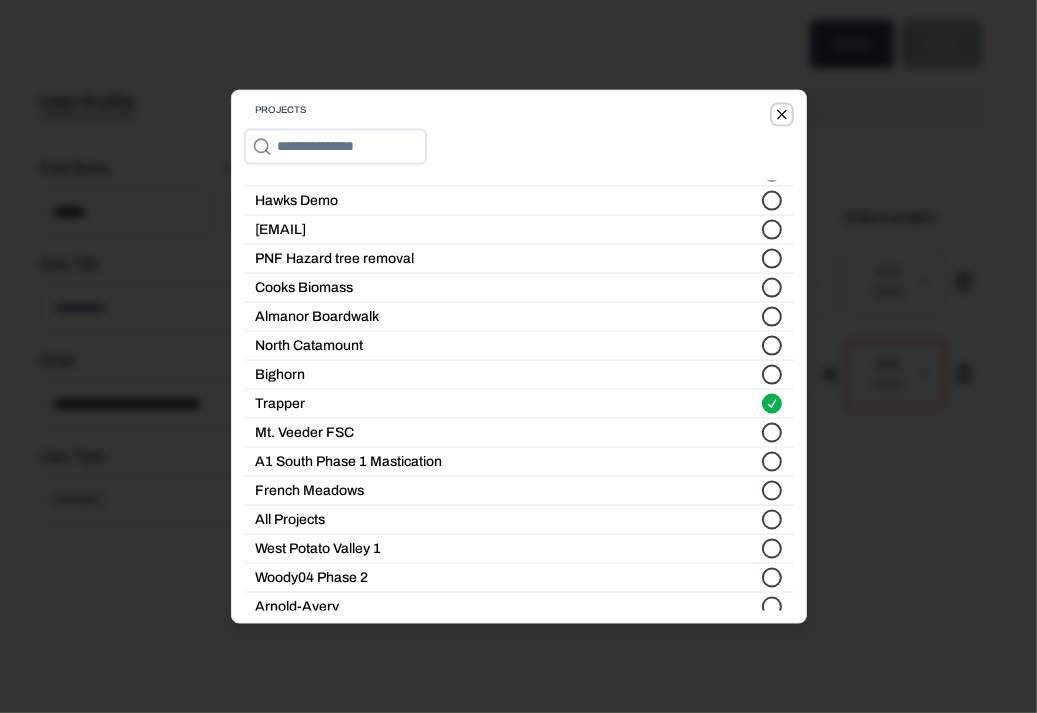 click 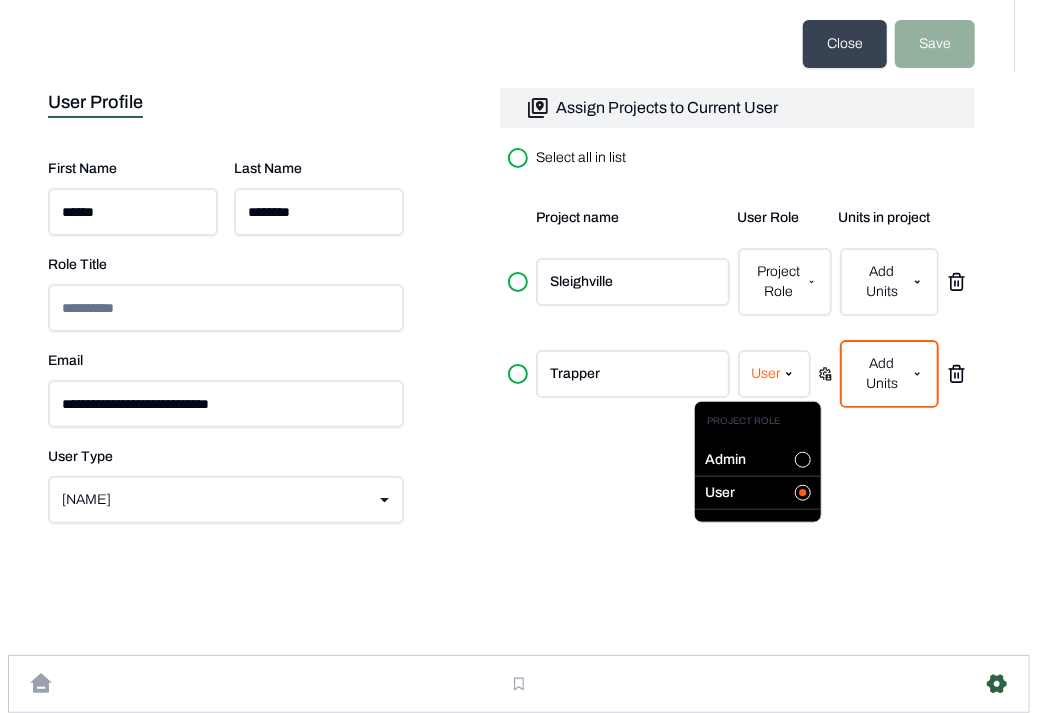click on "**********" at bounding box center (511, 86) 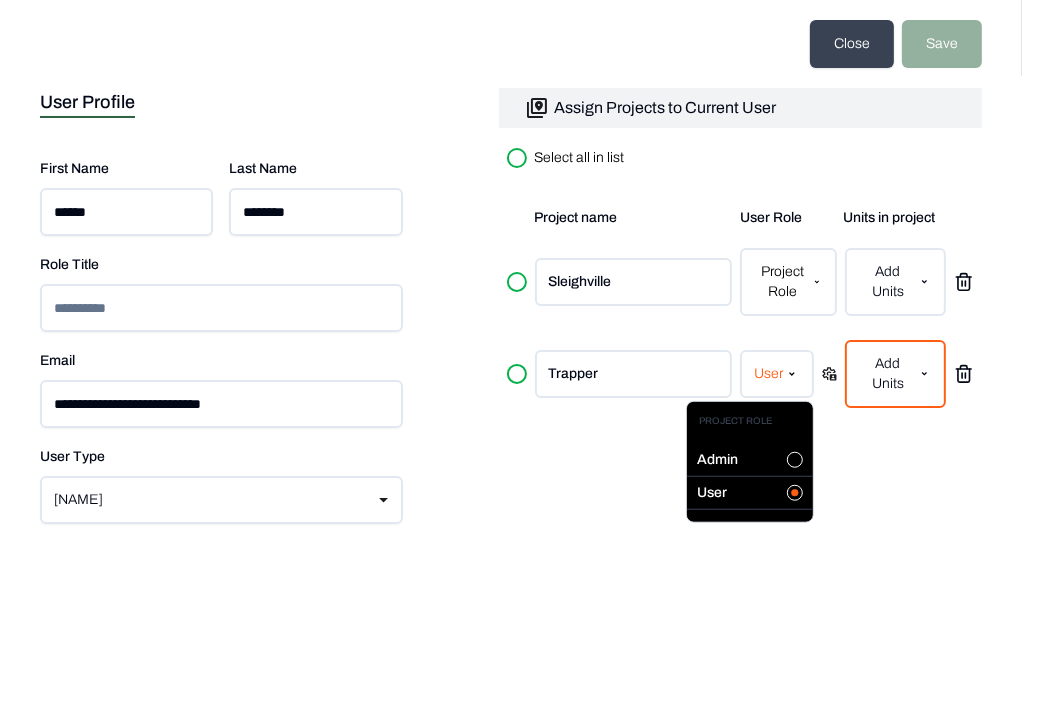 click at bounding box center (795, 460) 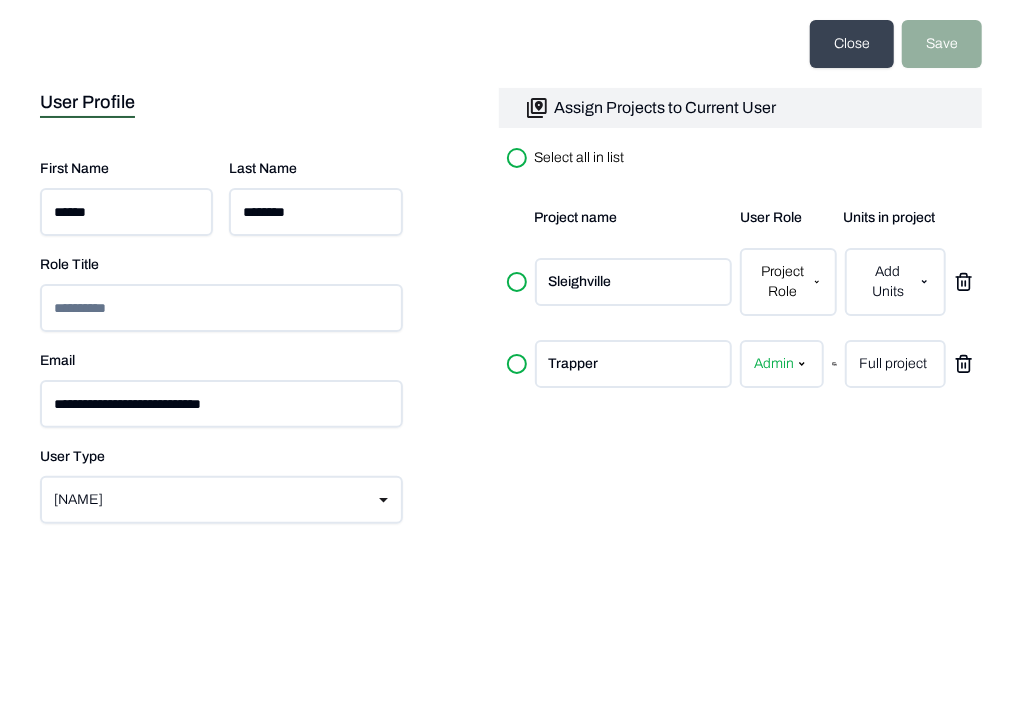 click on "User Role Units in project Sleighville Project Role Add Units Trapper Admin Full project" at bounding box center (740, 459) 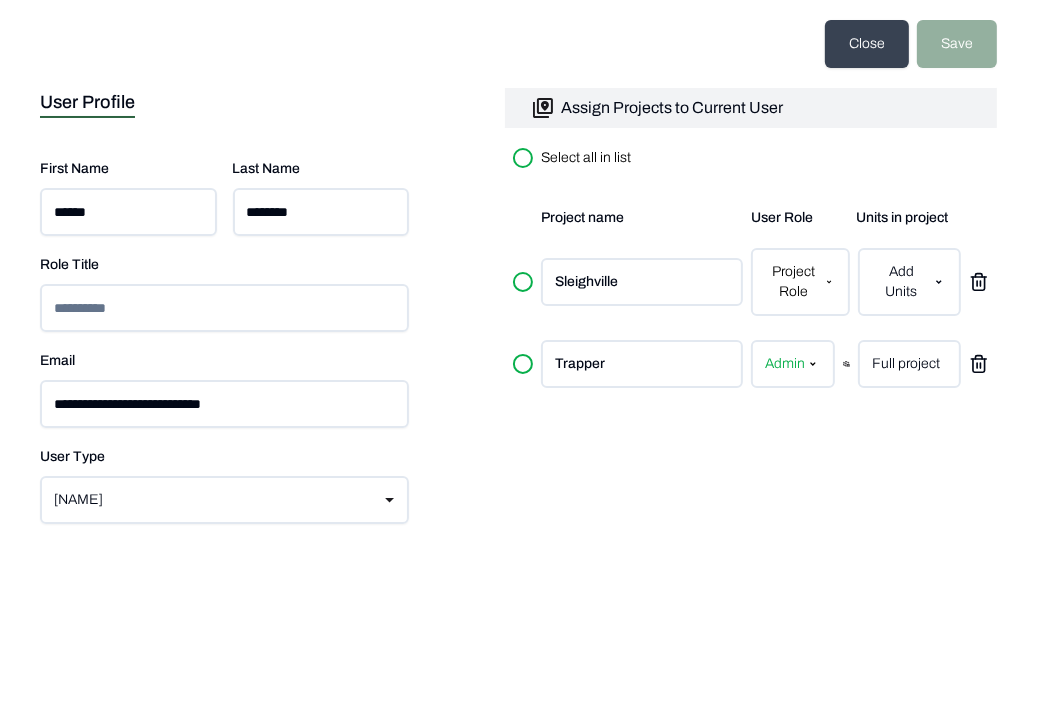 click on "**********" at bounding box center (518, 88) 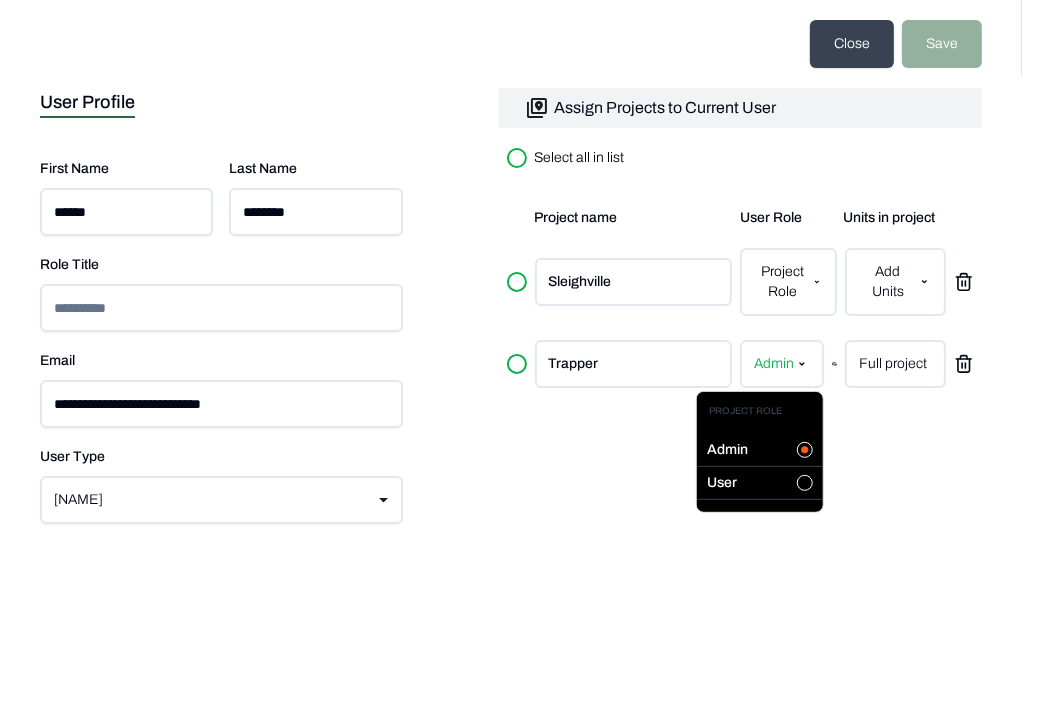 click at bounding box center (805, 483) 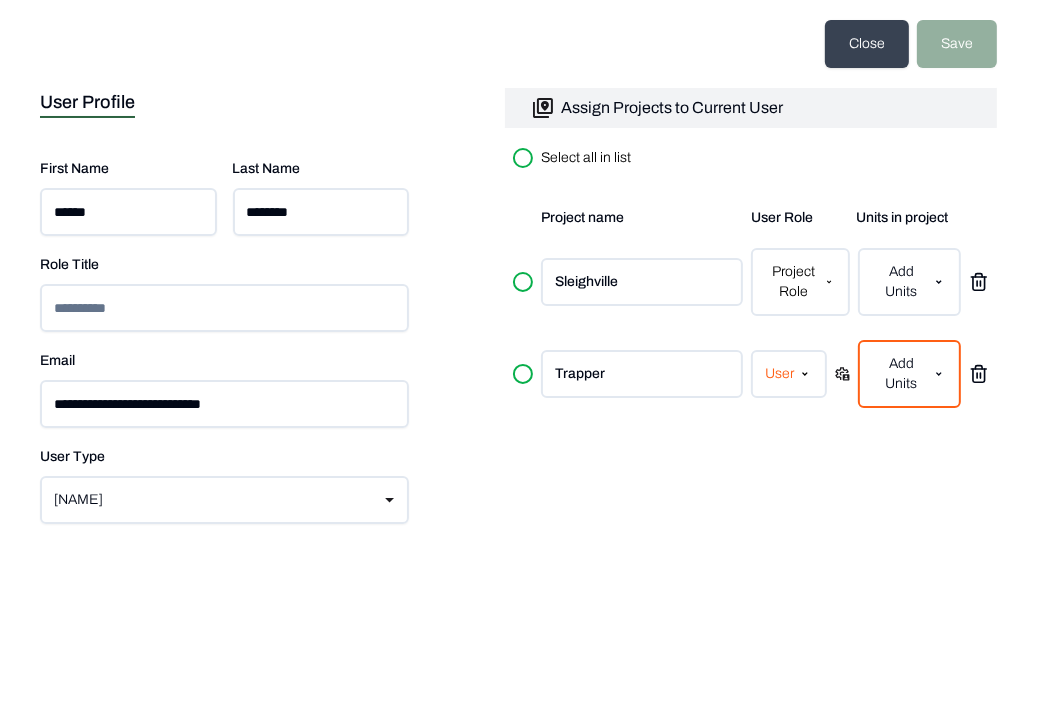 click on "**********" at bounding box center (518, 88) 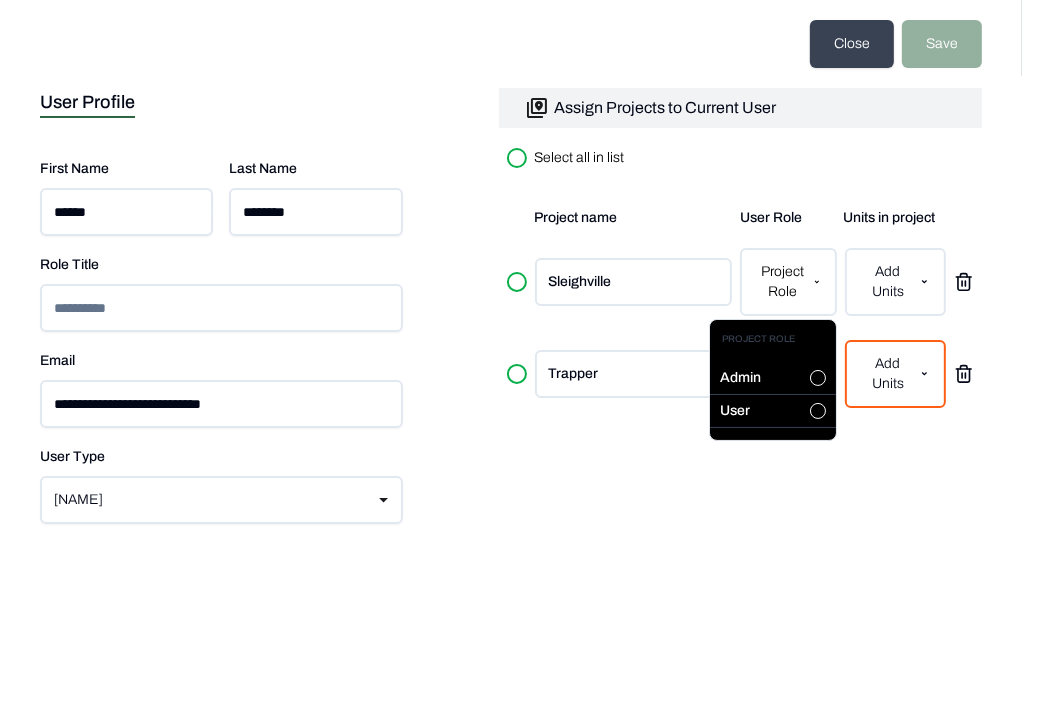 click at bounding box center [818, 378] 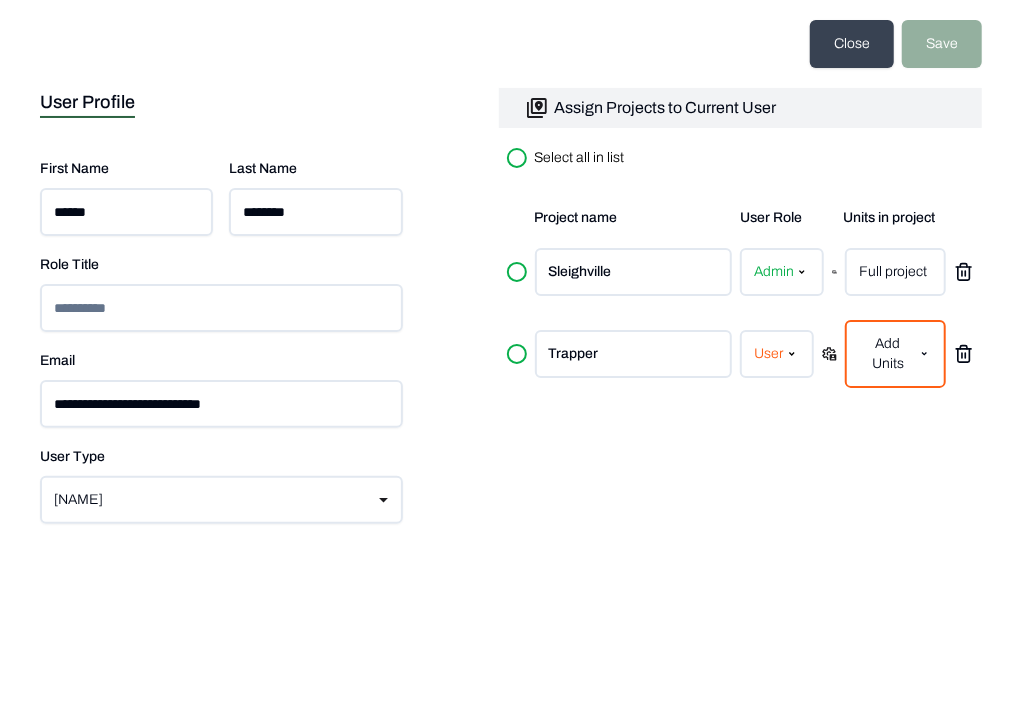 click on "Full project" at bounding box center (895, 272) 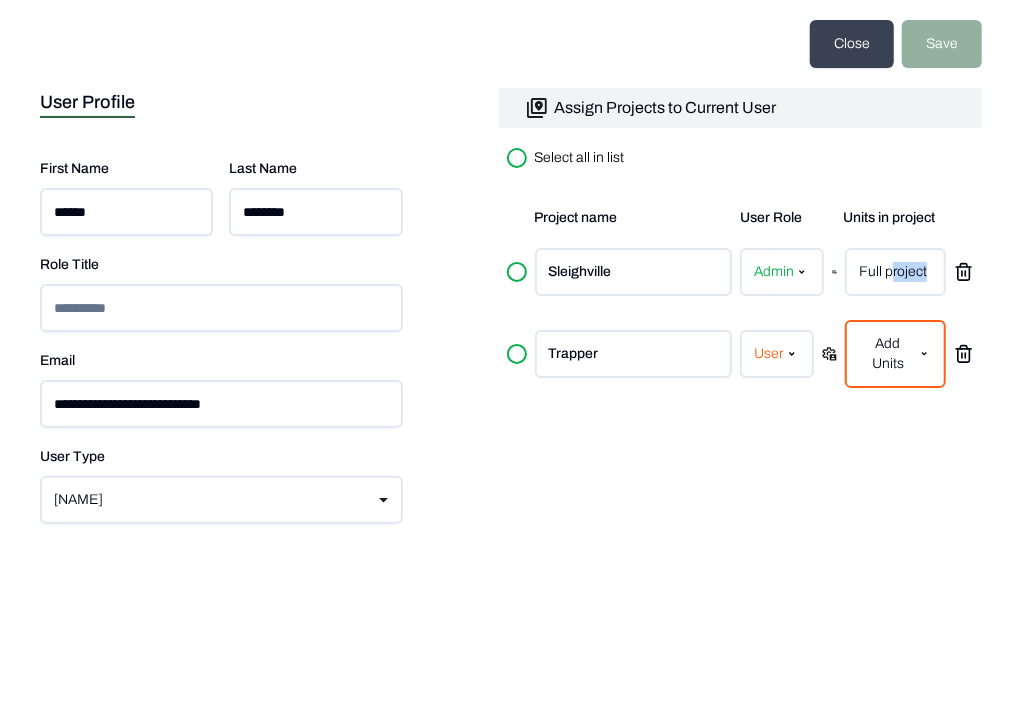 drag, startPoint x: 938, startPoint y: 274, endPoint x: 889, endPoint y: 274, distance: 49 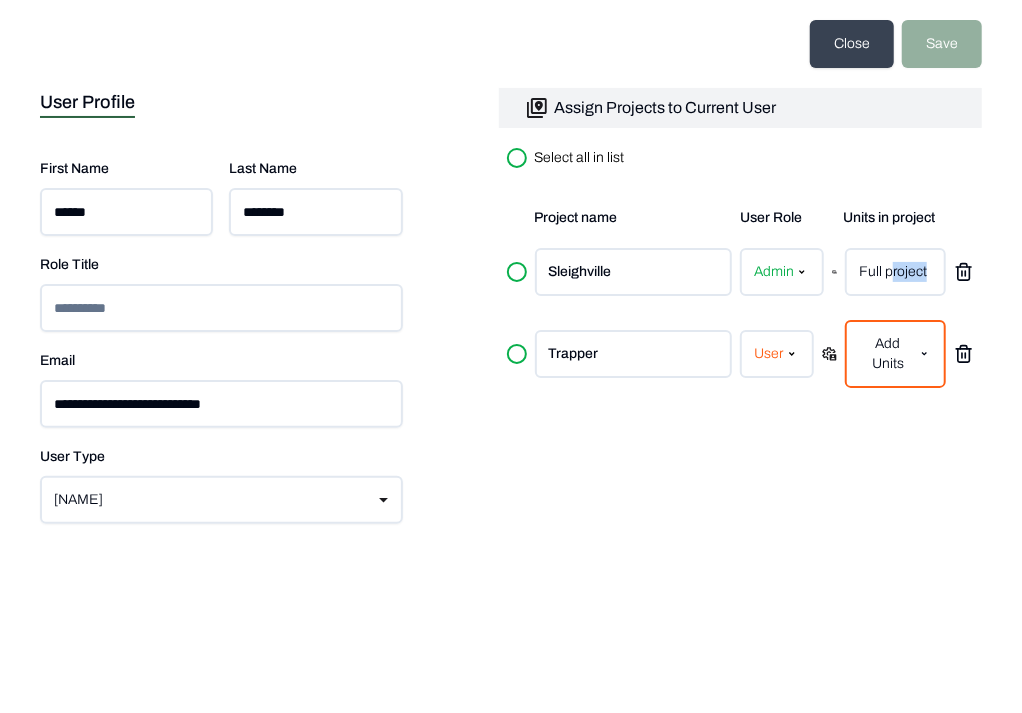 click on "Full project" at bounding box center [895, 272] 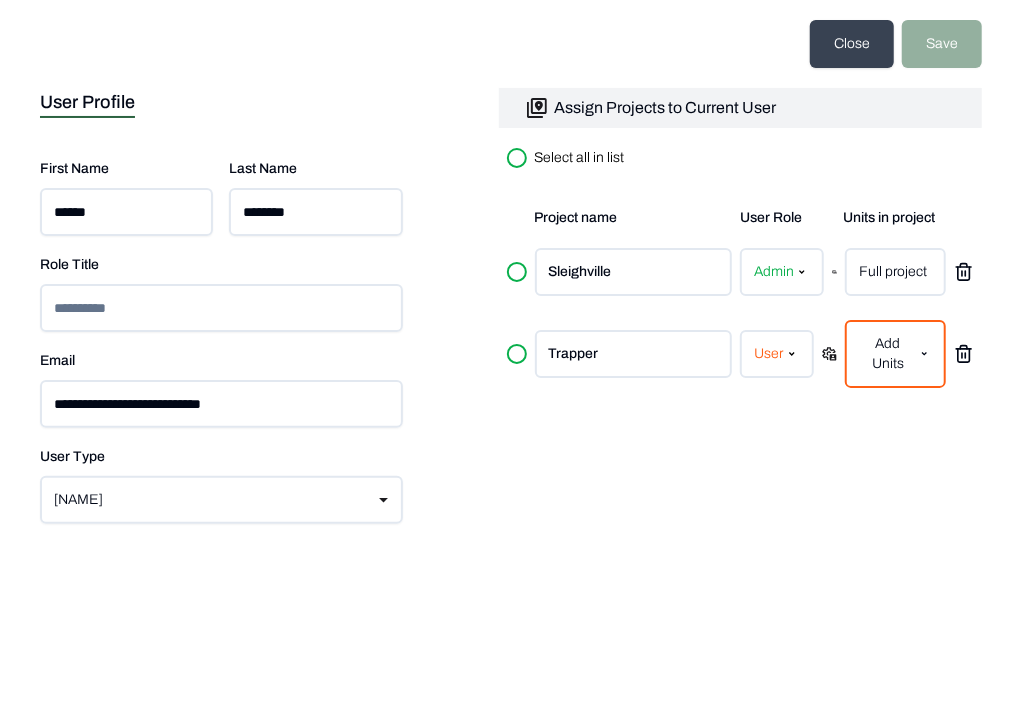 drag, startPoint x: 926, startPoint y: 507, endPoint x: 908, endPoint y: 502, distance: 18.681541 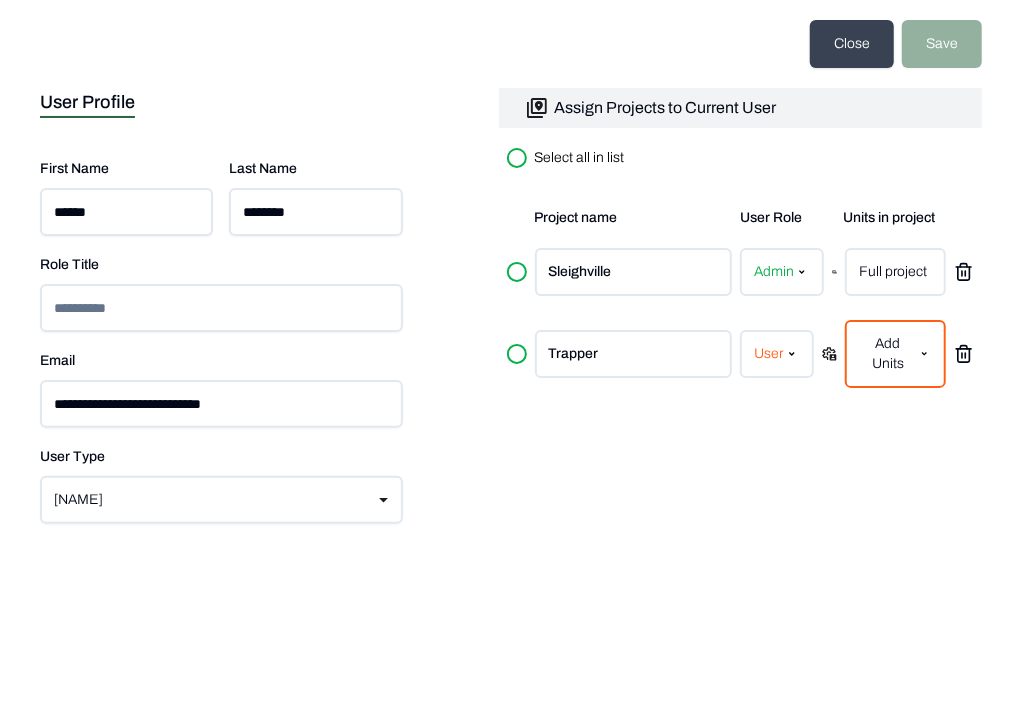 click on "Sleighville Admin Full project Trapper User Add Units" at bounding box center (740, 459) 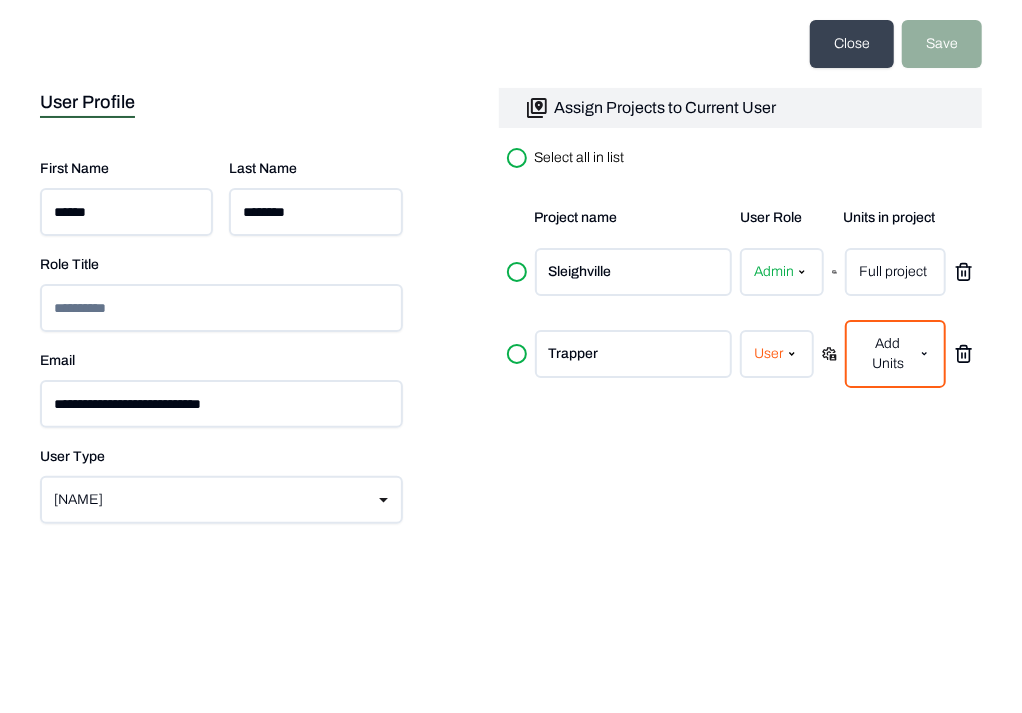 click on "**********" at bounding box center [511, 356] 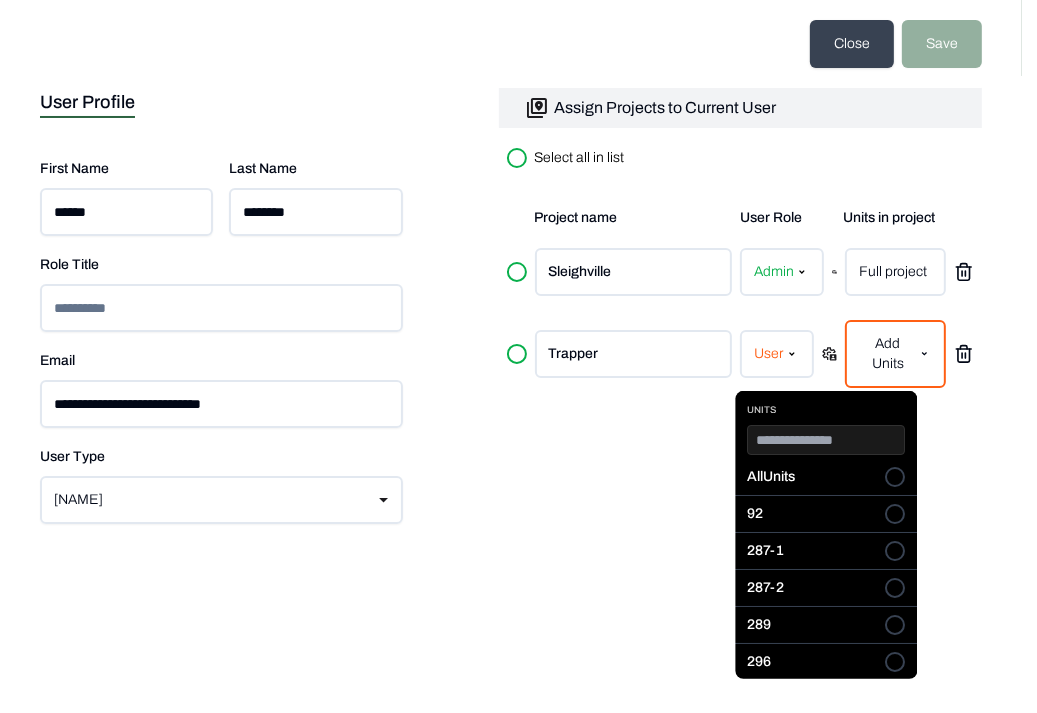 click on "**********" at bounding box center (518, 88) 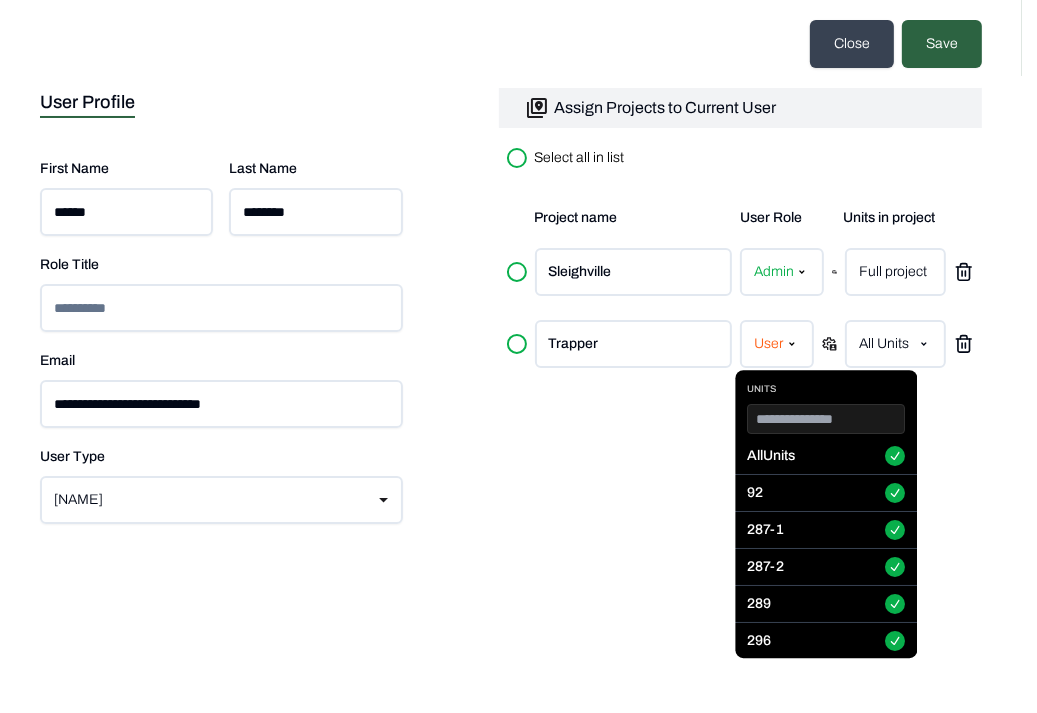 click on "**********" at bounding box center [518, 88] 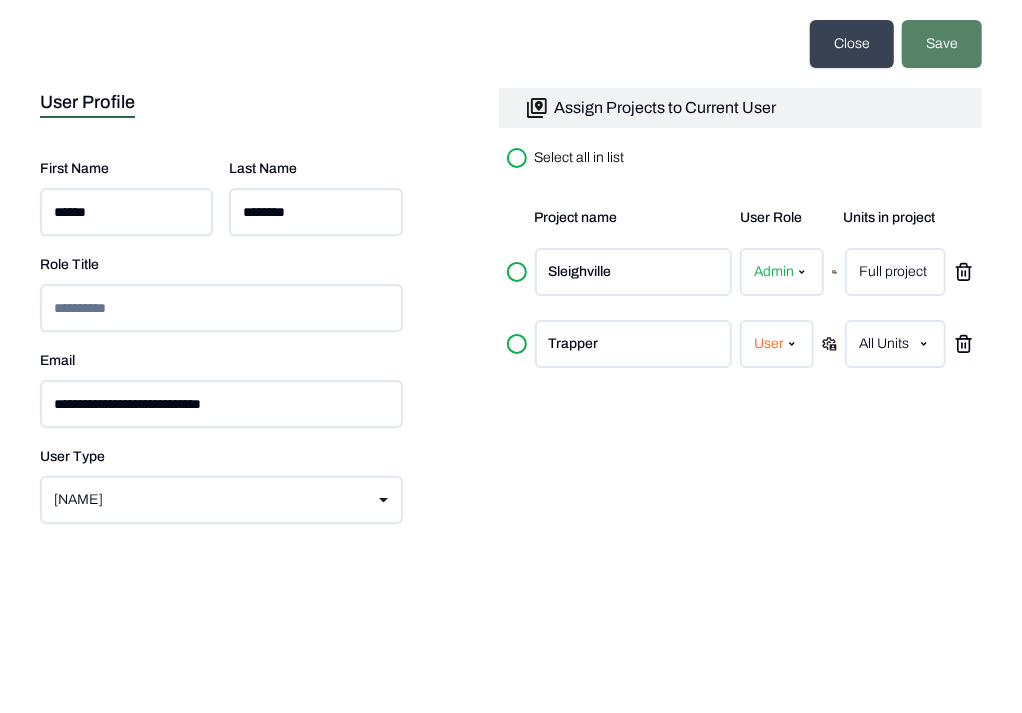 click on "Save" at bounding box center (942, 44) 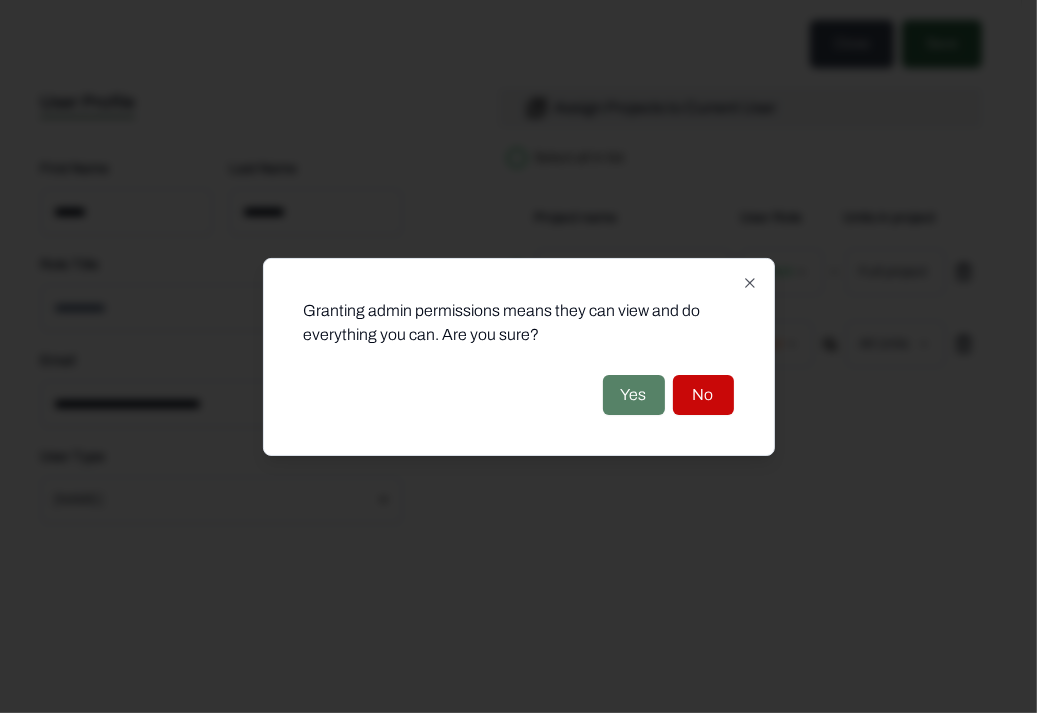 click on "Yes" at bounding box center (634, 395) 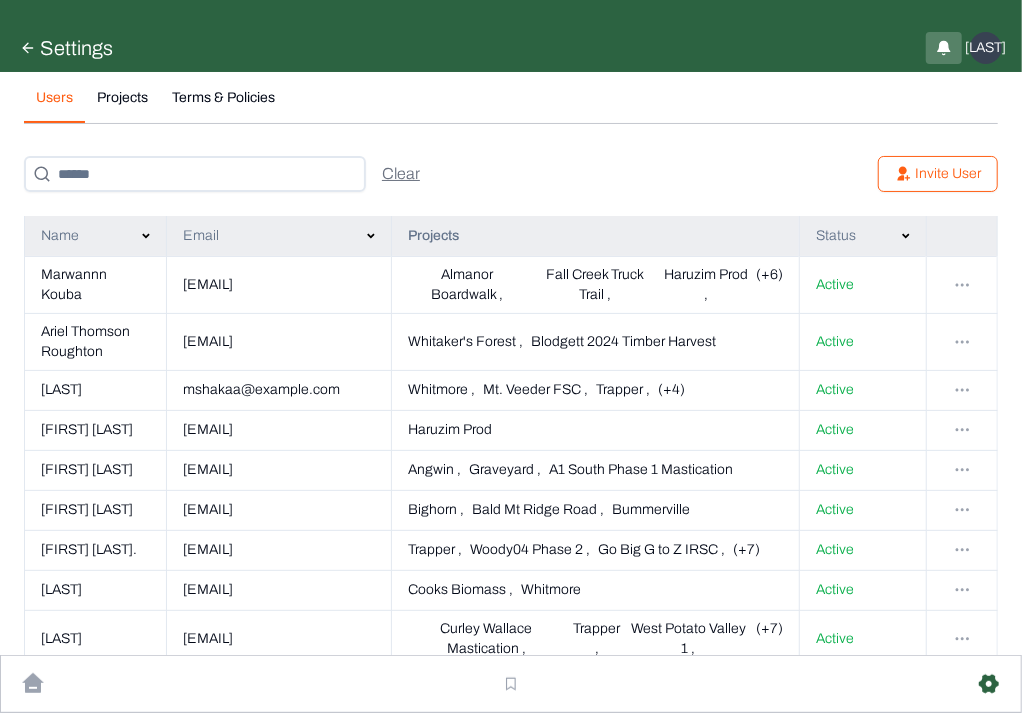 click on "Projects" at bounding box center [122, 105] 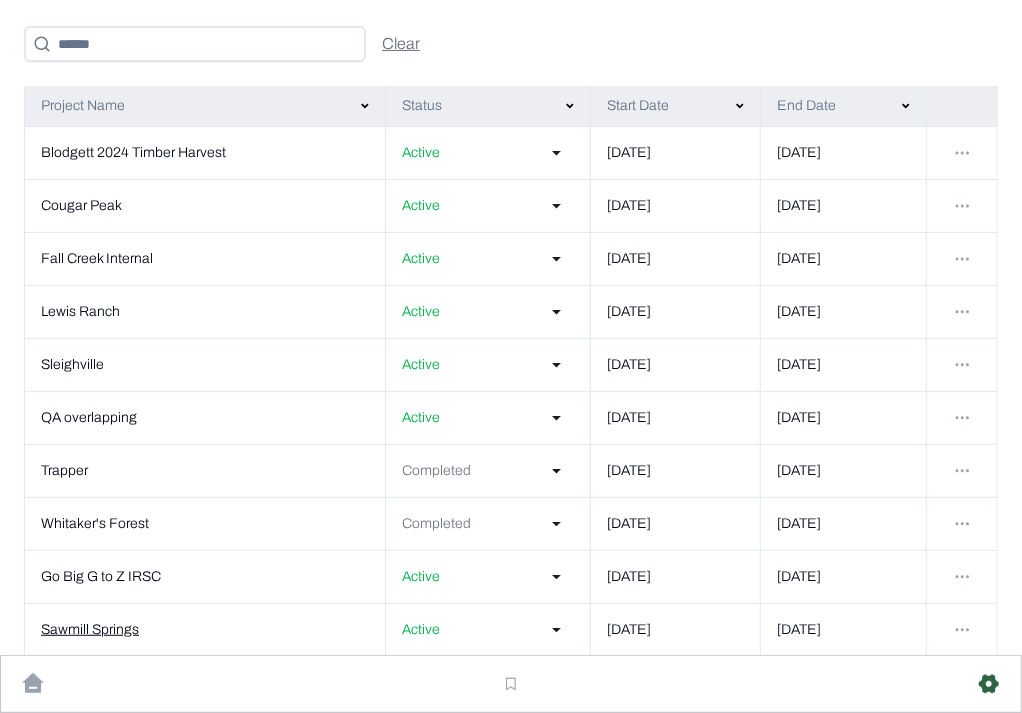 scroll, scrollTop: 200, scrollLeft: 0, axis: vertical 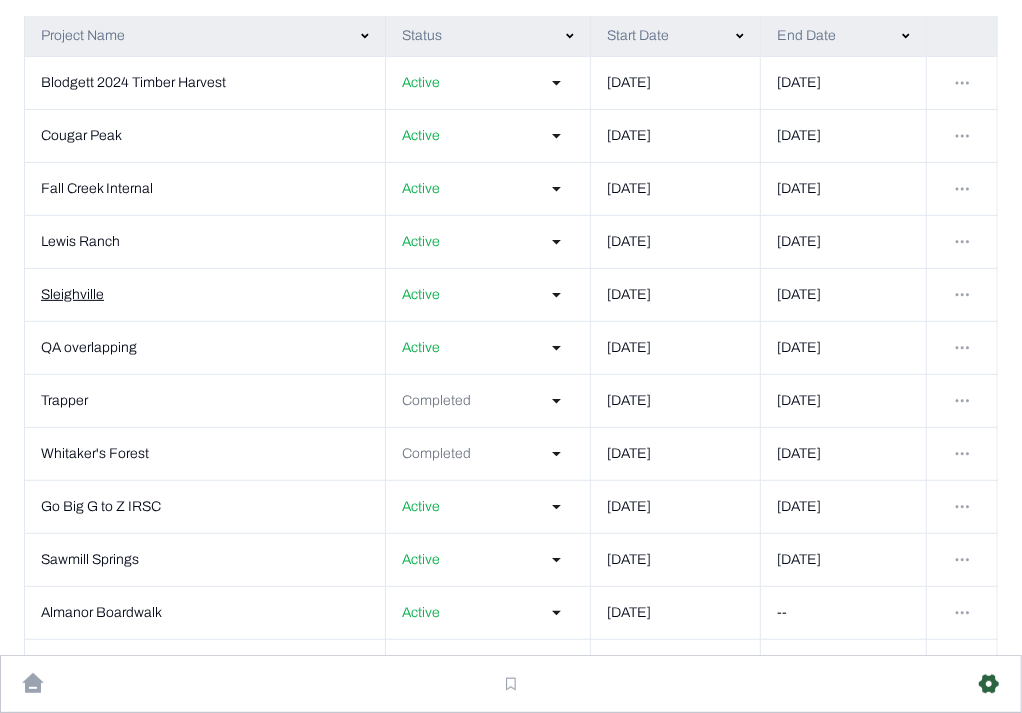click on "Sleighville" at bounding box center (205, 294) 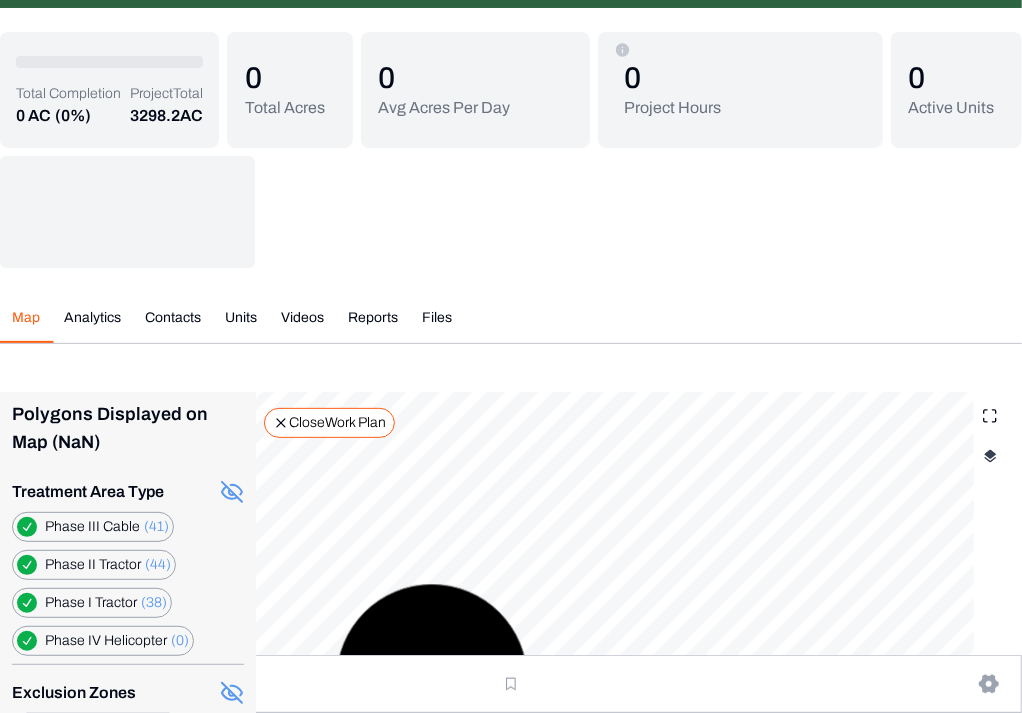 scroll, scrollTop: 66, scrollLeft: 0, axis: vertical 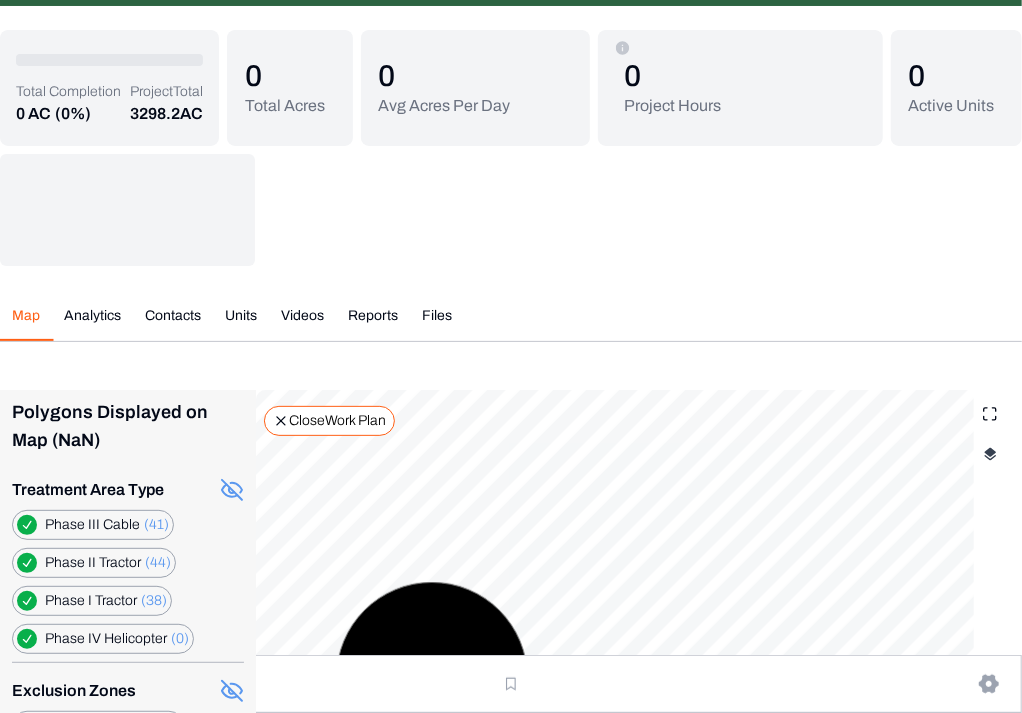 click on "Close   Work Plan" at bounding box center [337, 421] 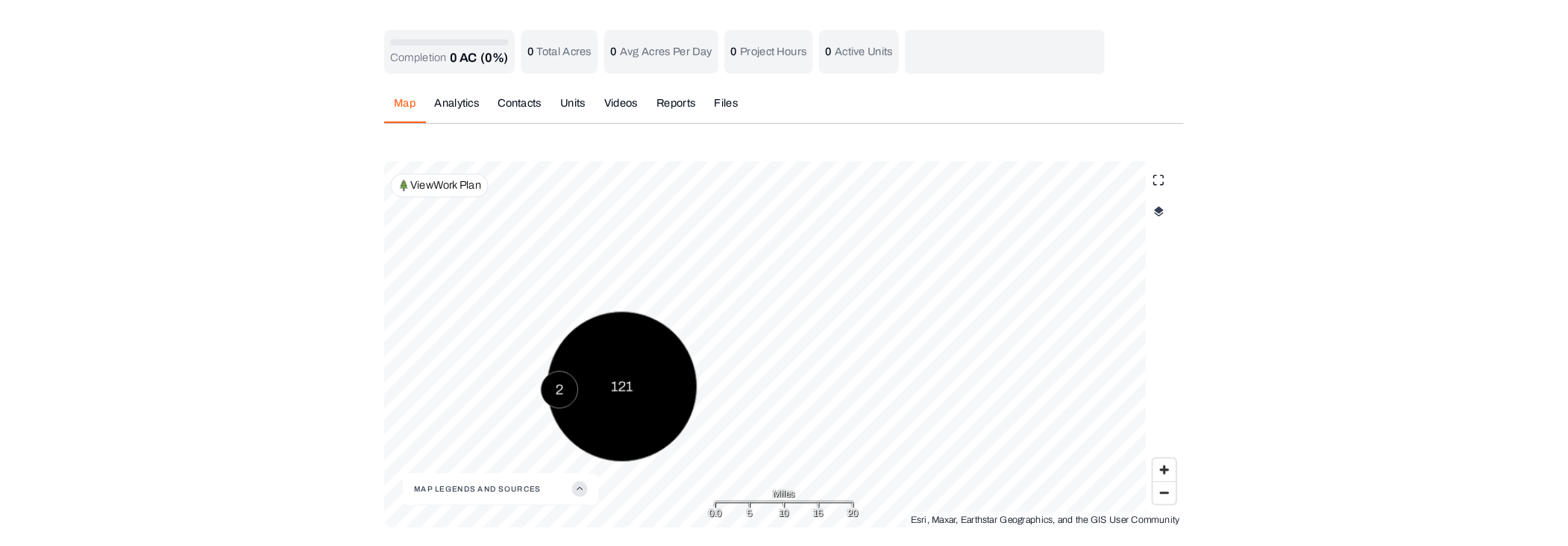scroll, scrollTop: 0, scrollLeft: 0, axis: both 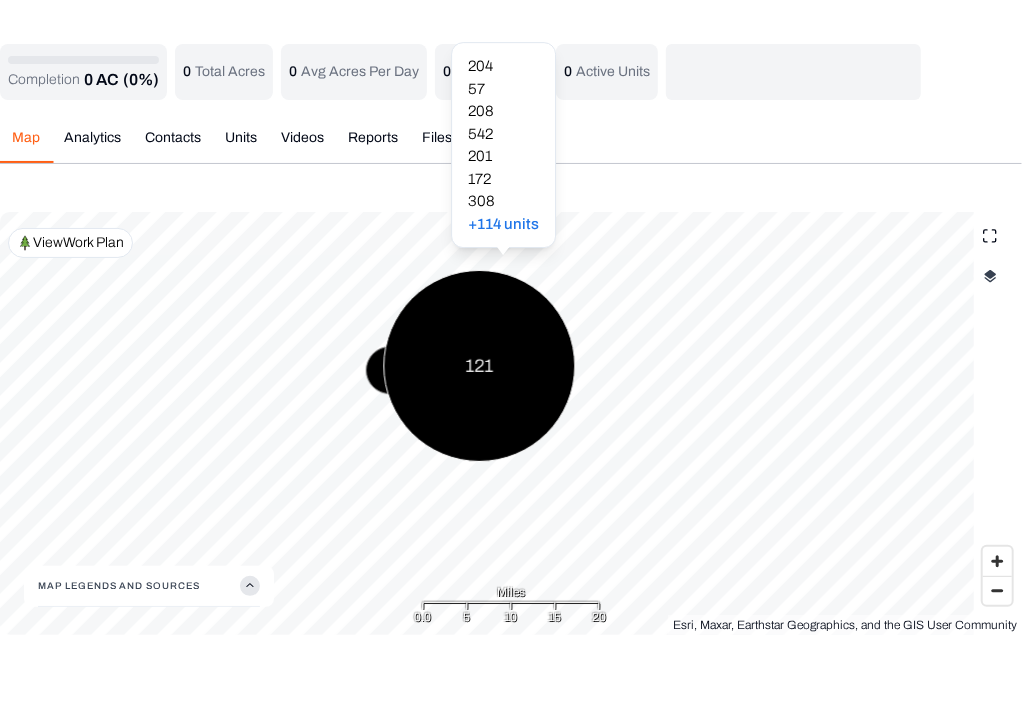 drag, startPoint x: 404, startPoint y: 423, endPoint x: 566, endPoint y: 346, distance: 179.36833 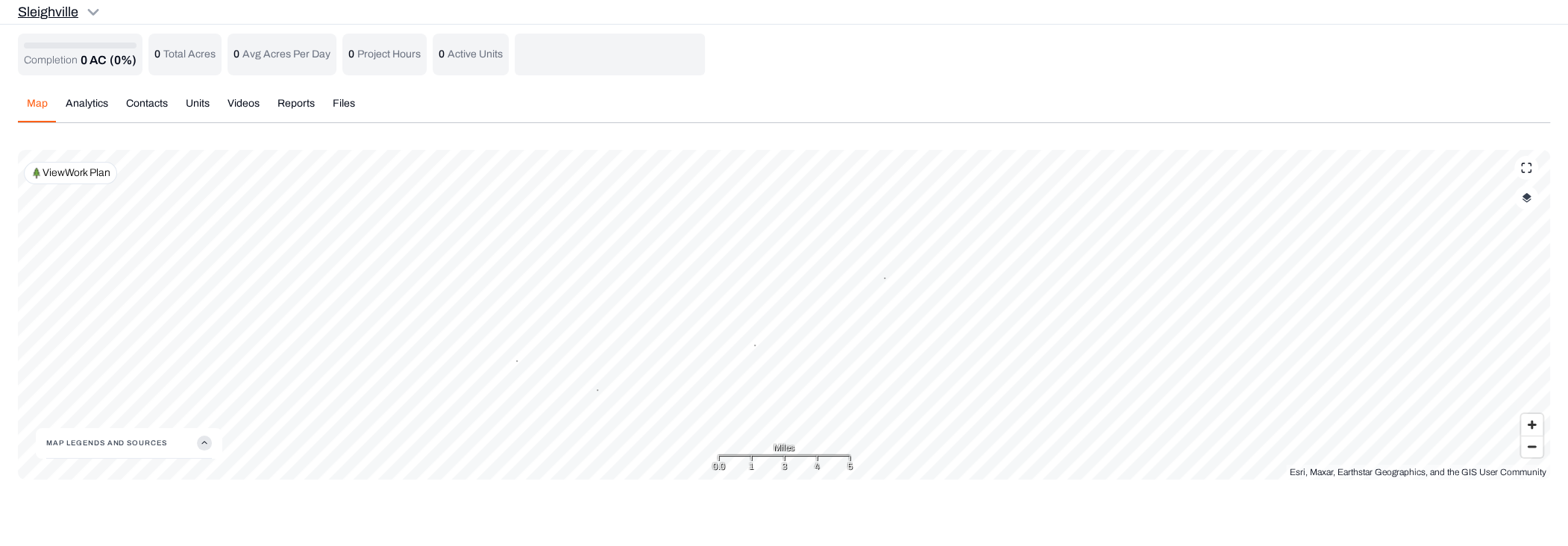 click on "**********" at bounding box center (784, 248) 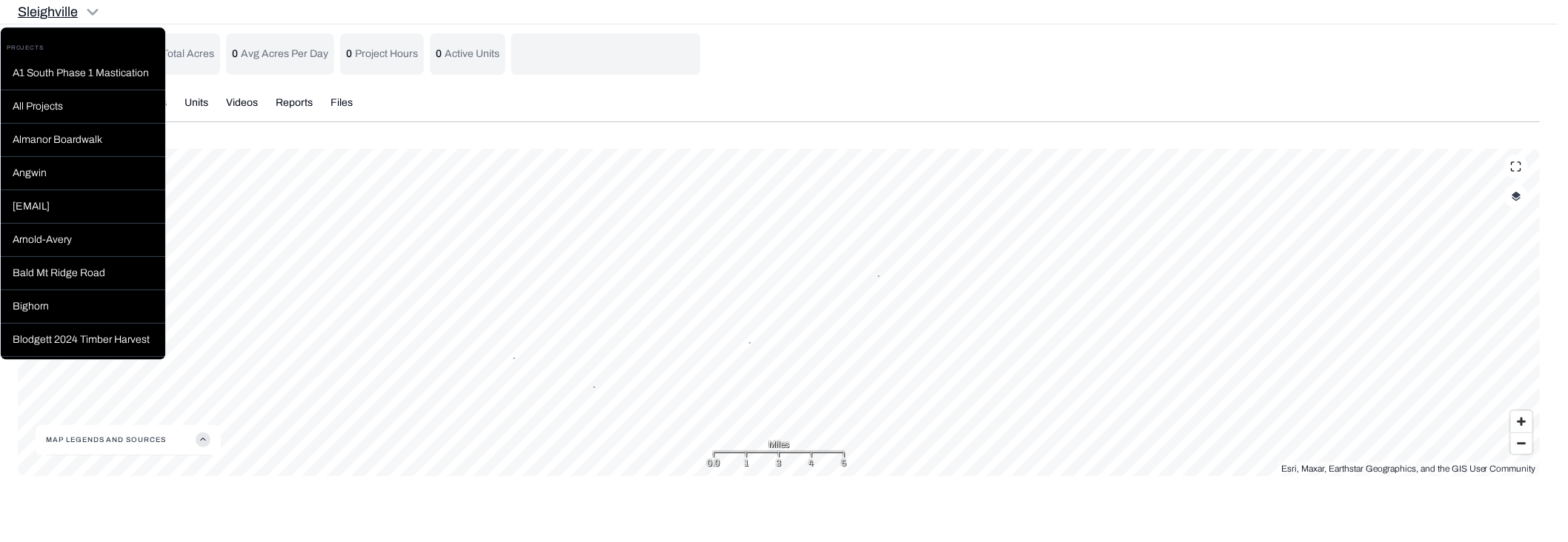 click on "**********" at bounding box center [784, 247] 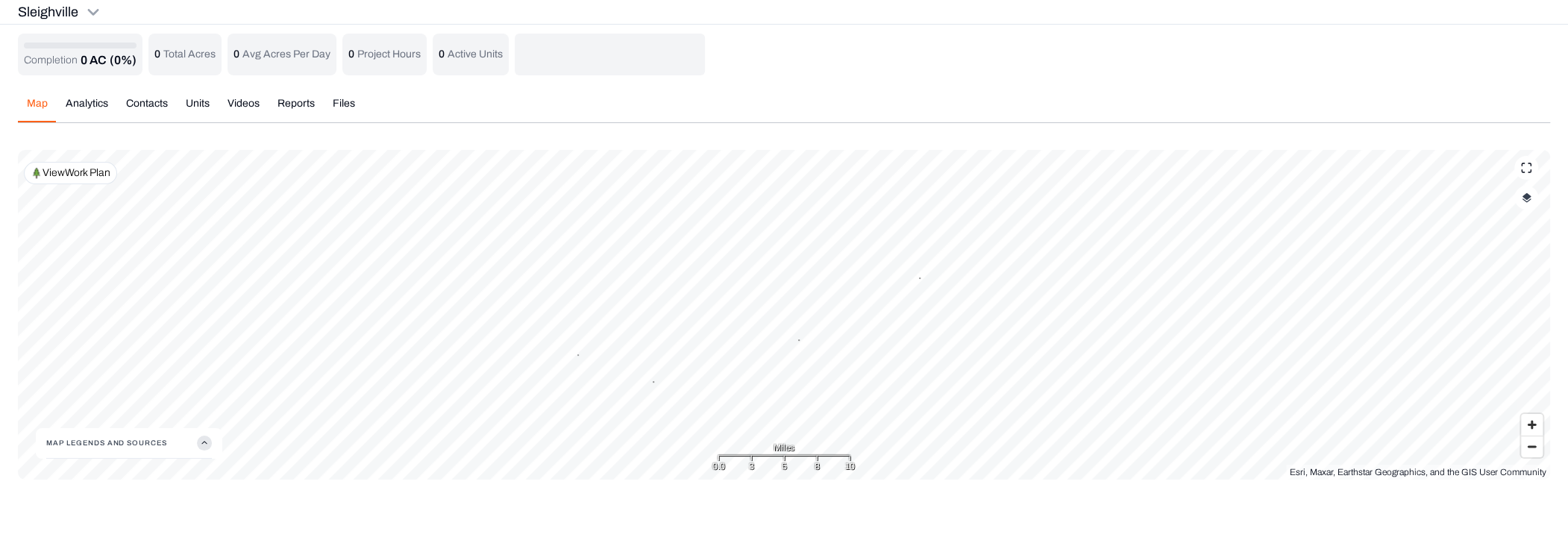 click on "Completion 0 AC (0%) 0 Total Acres 0 Avg Acres Per Day 0 Project Hours 0 Active Units Map Analytics Contacts Units Videos Reports Files Polygons Displayed on Map (NaN) Treatment Area Type Phase III Cable (41) Phase II Tractor (44) Phase I Tractor (38) Phase IV Helicopter (0) Exclusion Zones Exclusion Zones (38) View  Work Plan 2 349 Active 0% / 41.4 acres 58 43 19 Esri, Maxar, Earthstar Geographics, and the GIS User Community Map Legends And Sources Miles 0.0 3 5 8 10 No Contacts Found Add Contact 1-9, A-Z  201 Active ... Sleighville Completion 0 acres (0%) Unit Total 22.4  acres 7 Active ... Sleighville Completion 0 acres (0%) Unit Total 36.2  acres 10 Active ... Sleighville Completion 0 acres (0%) Unit Total 44.9  acres 11 Active ... Sleighville Completion 0 acres (0%) Unit Total 11  acres 28 Active ... Sleighville Completion 0 acres (0%) Unit Total 19.1  acres 30 Active ... Sleighville Completion 0 acres (0%) Unit Total 17.9  acres 31 Active ... Sleighville Completion 0 acres (0%) Unit Total 6.4  acres 32" at bounding box center (784, 257) 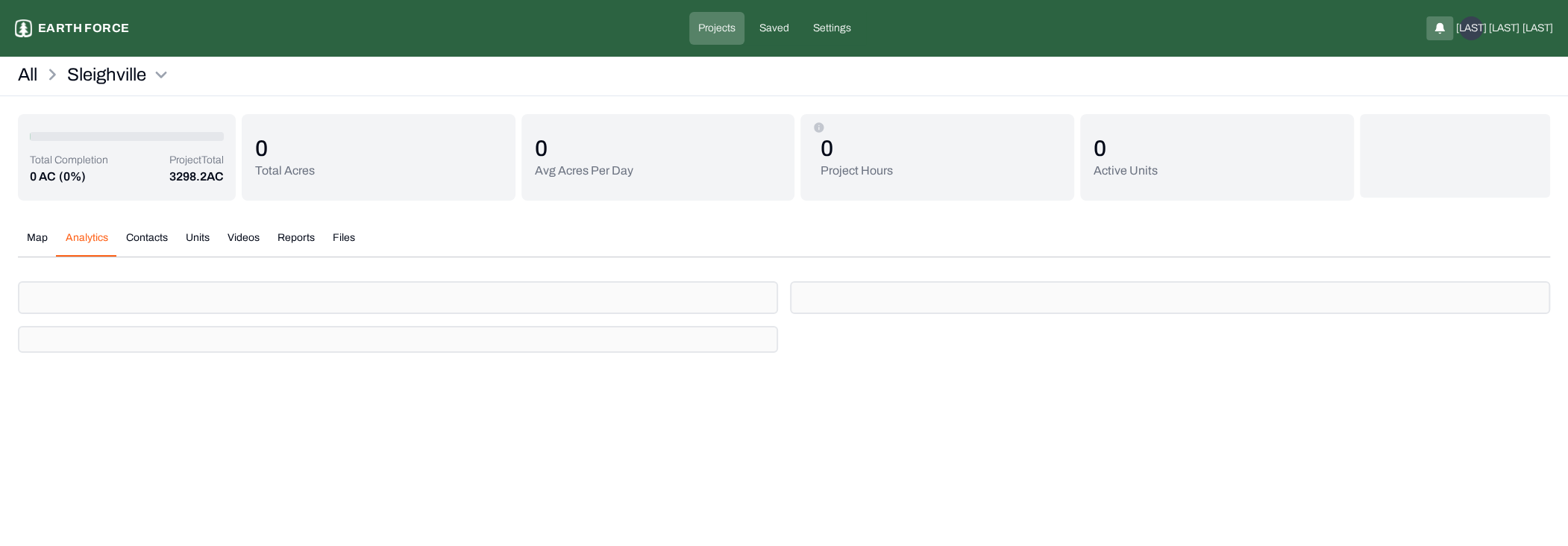 click on "Projects" at bounding box center (717, 28) 